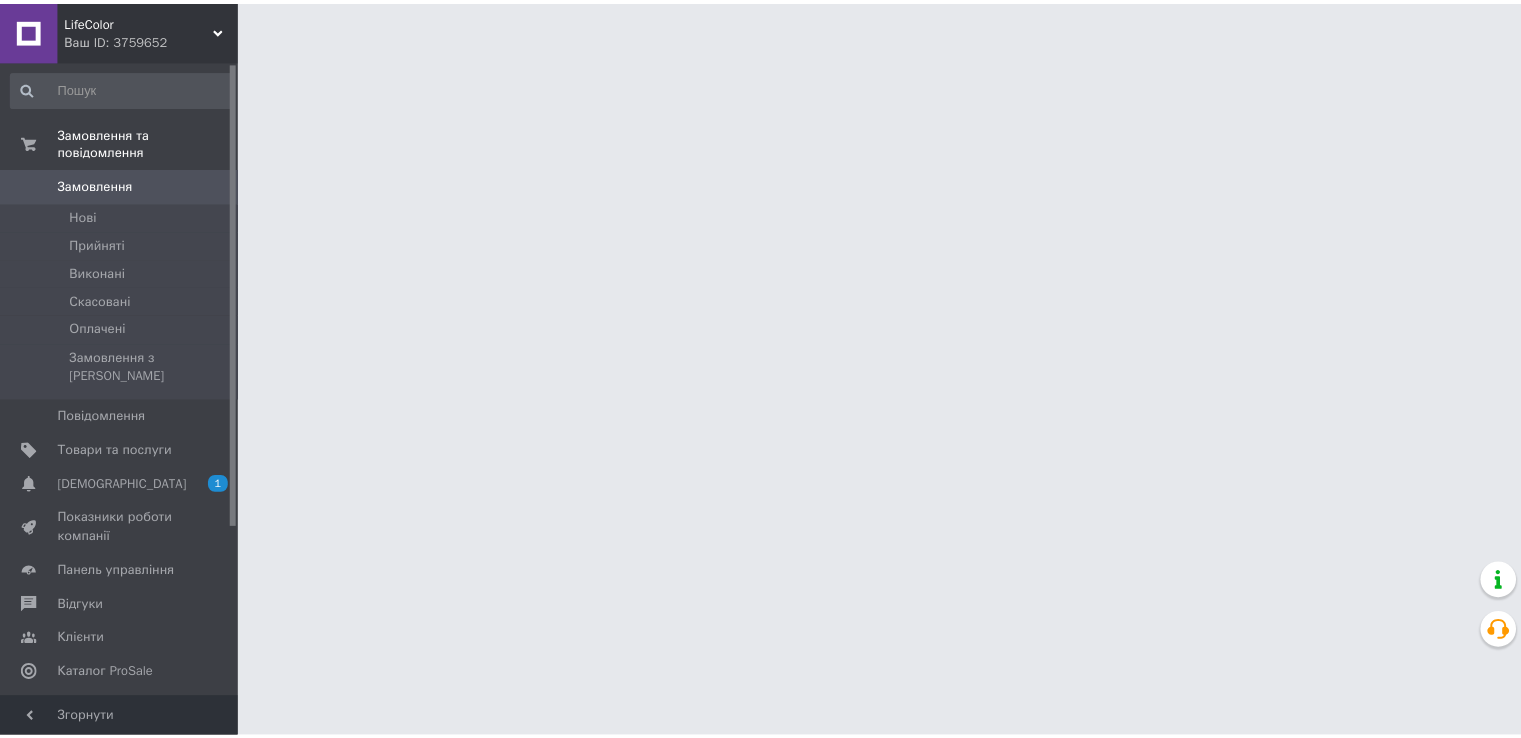 scroll, scrollTop: 0, scrollLeft: 0, axis: both 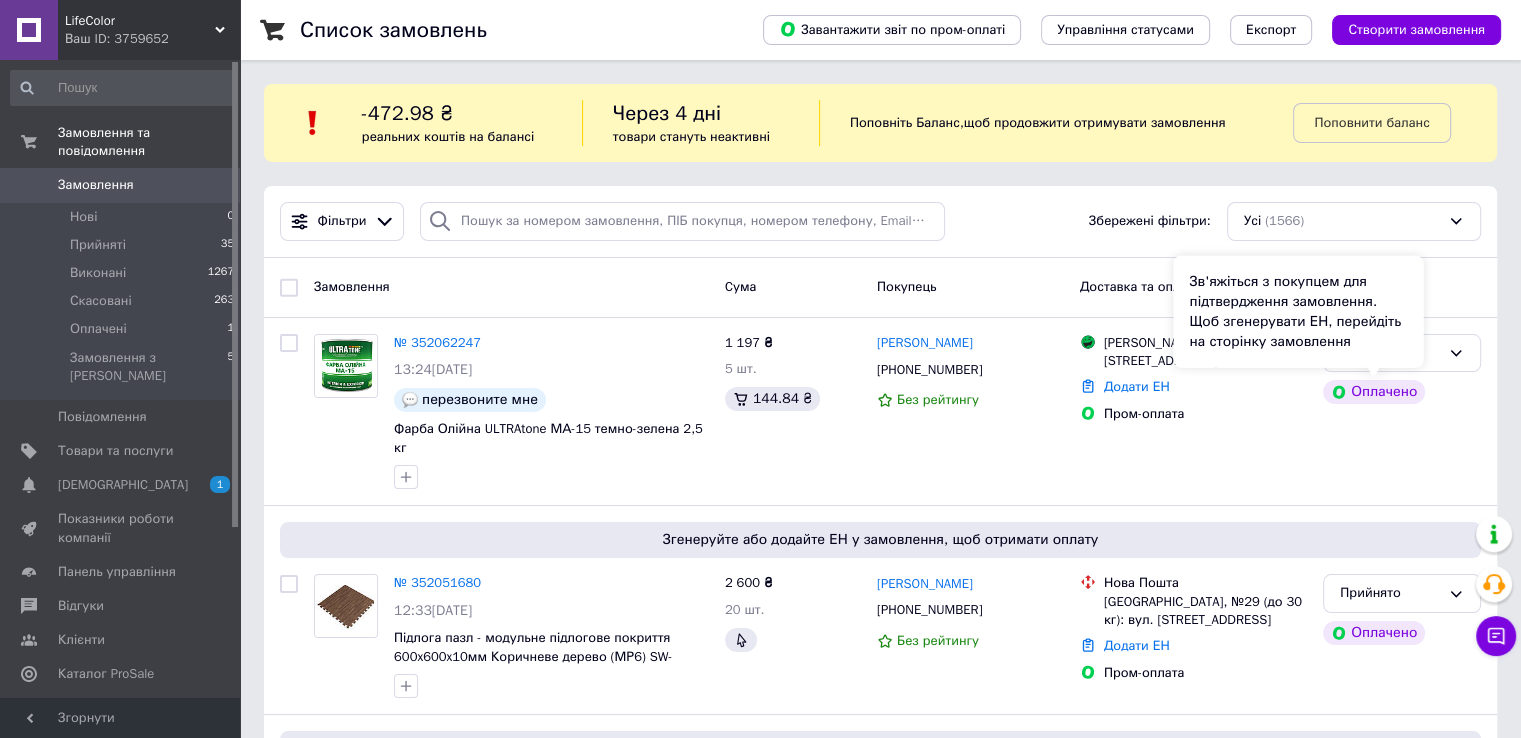 click on "Зв'яжіться з покупцем для підтвердження замовлення.
Щоб згенерувати ЕН, перейдіть на сторінку замовлення" at bounding box center [1298, 312] 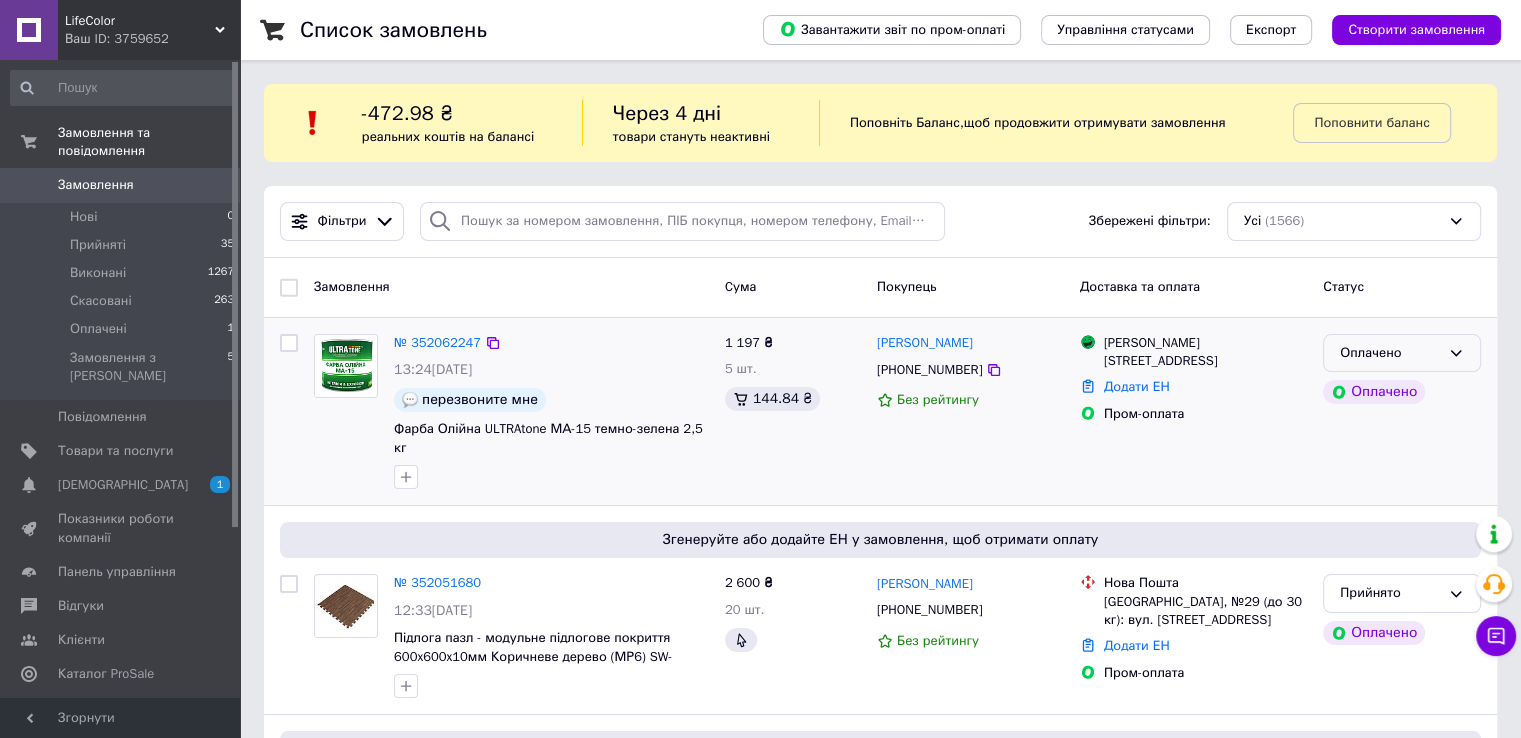 click on "Оплачено" at bounding box center [1402, 353] 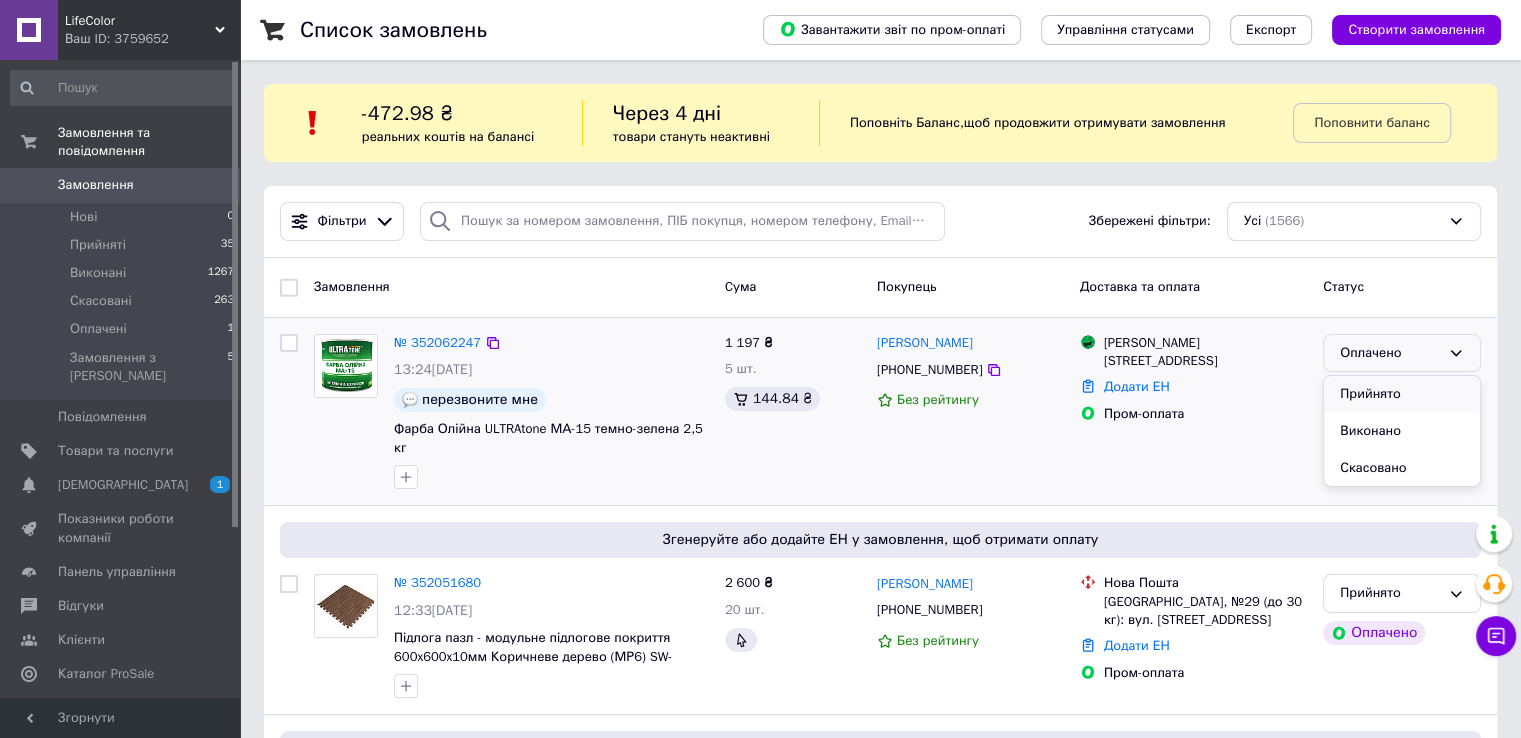 click on "Прийнято" at bounding box center [1402, 394] 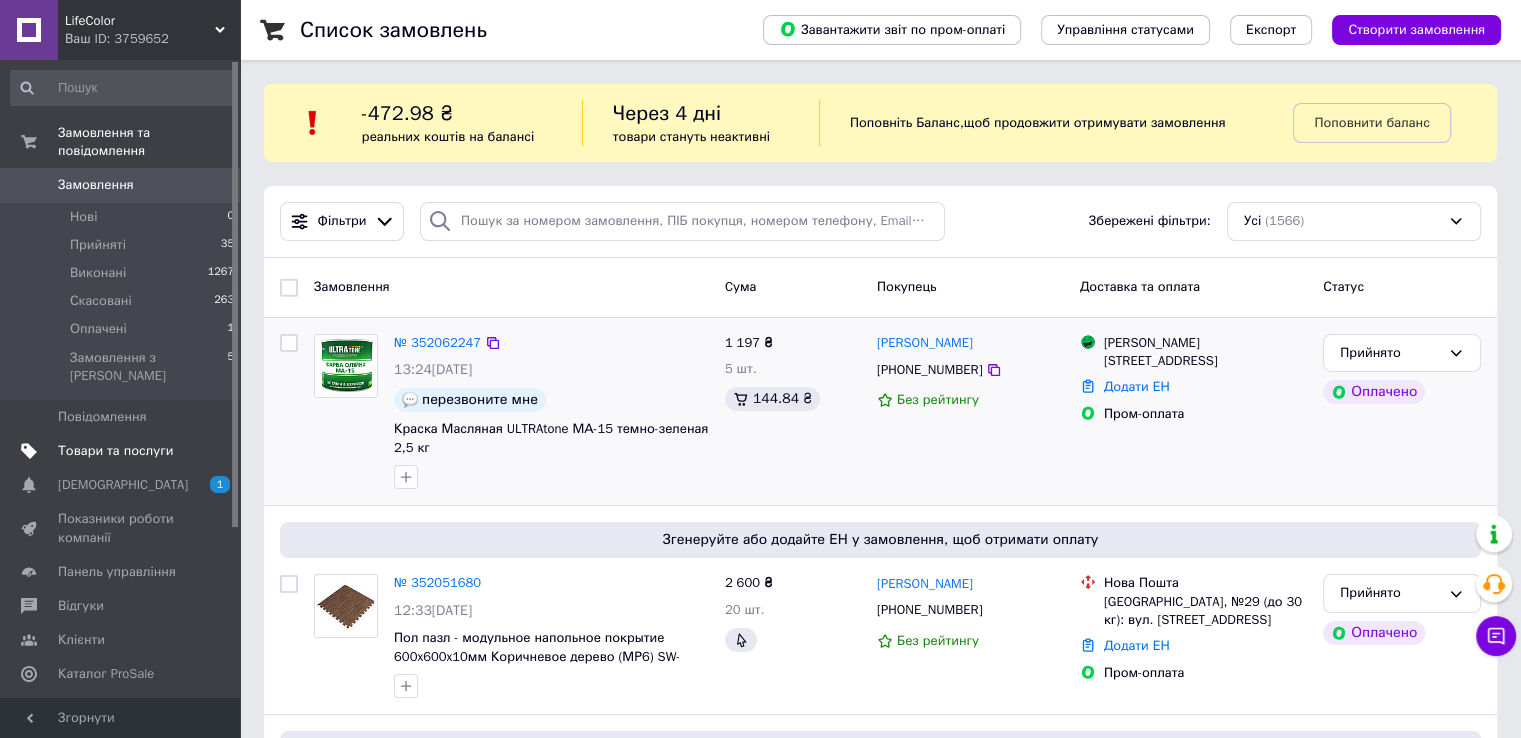 click on "Товари та послуги" at bounding box center (115, 451) 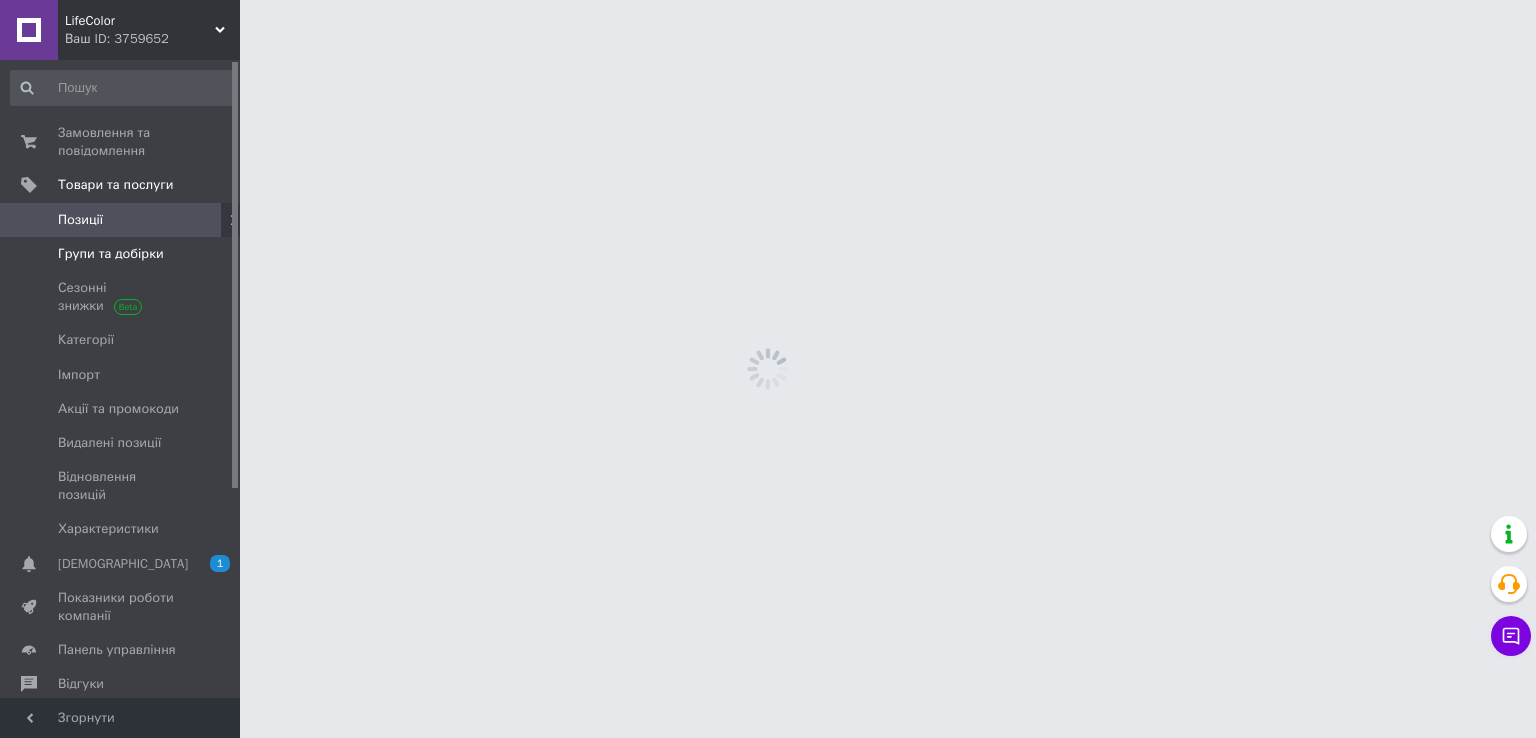 click on "Групи та добірки" at bounding box center [123, 254] 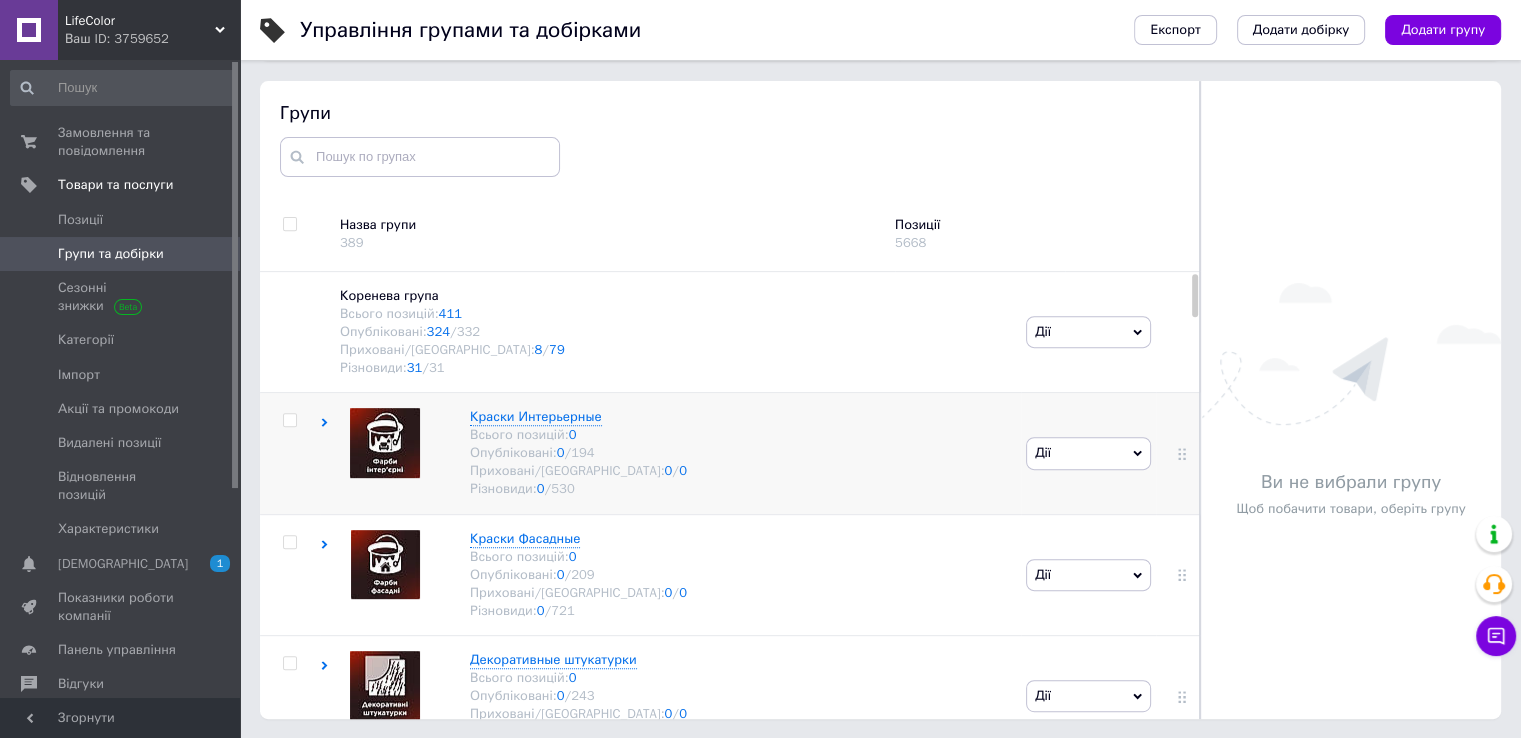 scroll, scrollTop: 733, scrollLeft: 0, axis: vertical 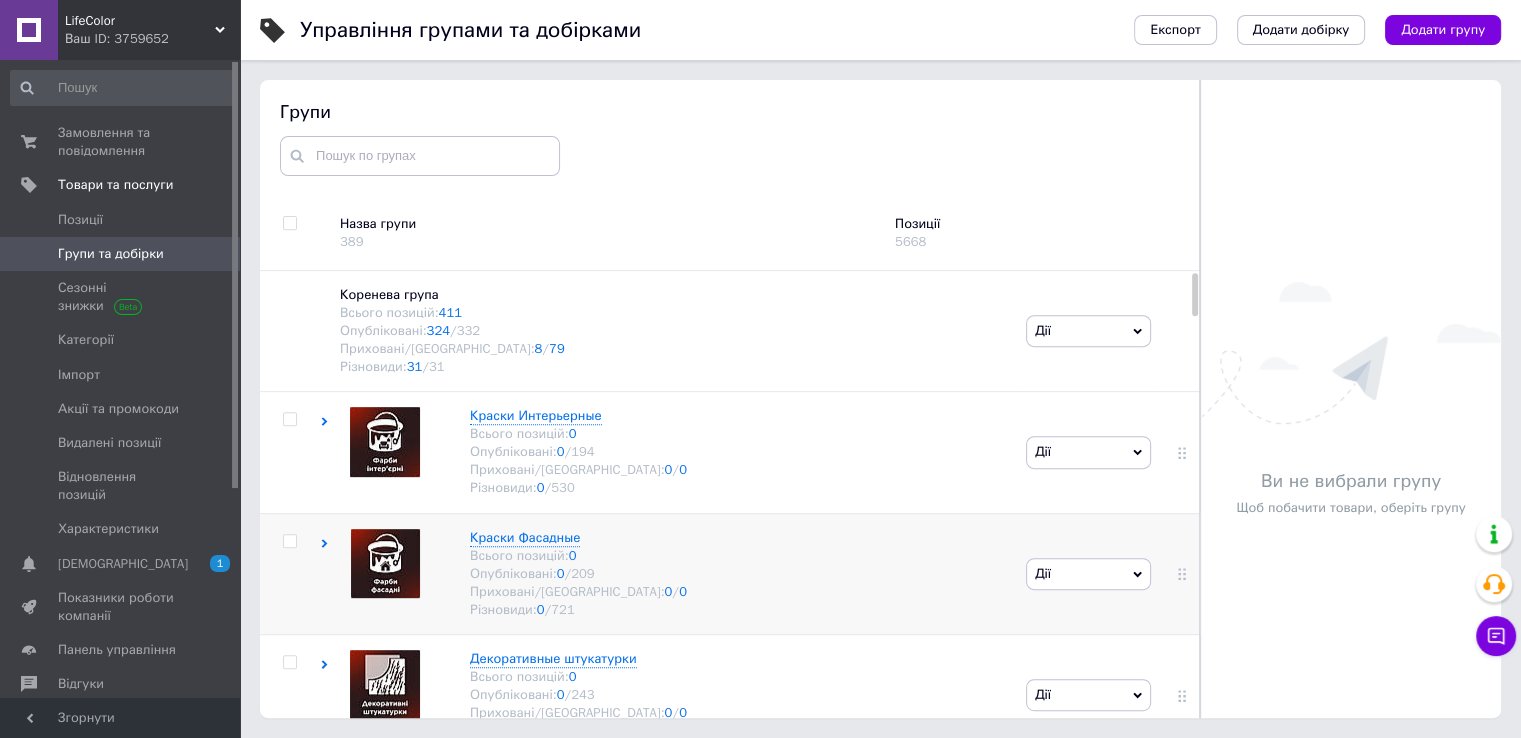 click on "Краски Фасадные Всього позицій:  0 Опубліковані:  0  /  209 Приховані/Видалені:  0  /  0 Різновиди:  0  /  721" at bounding box center [670, 573] 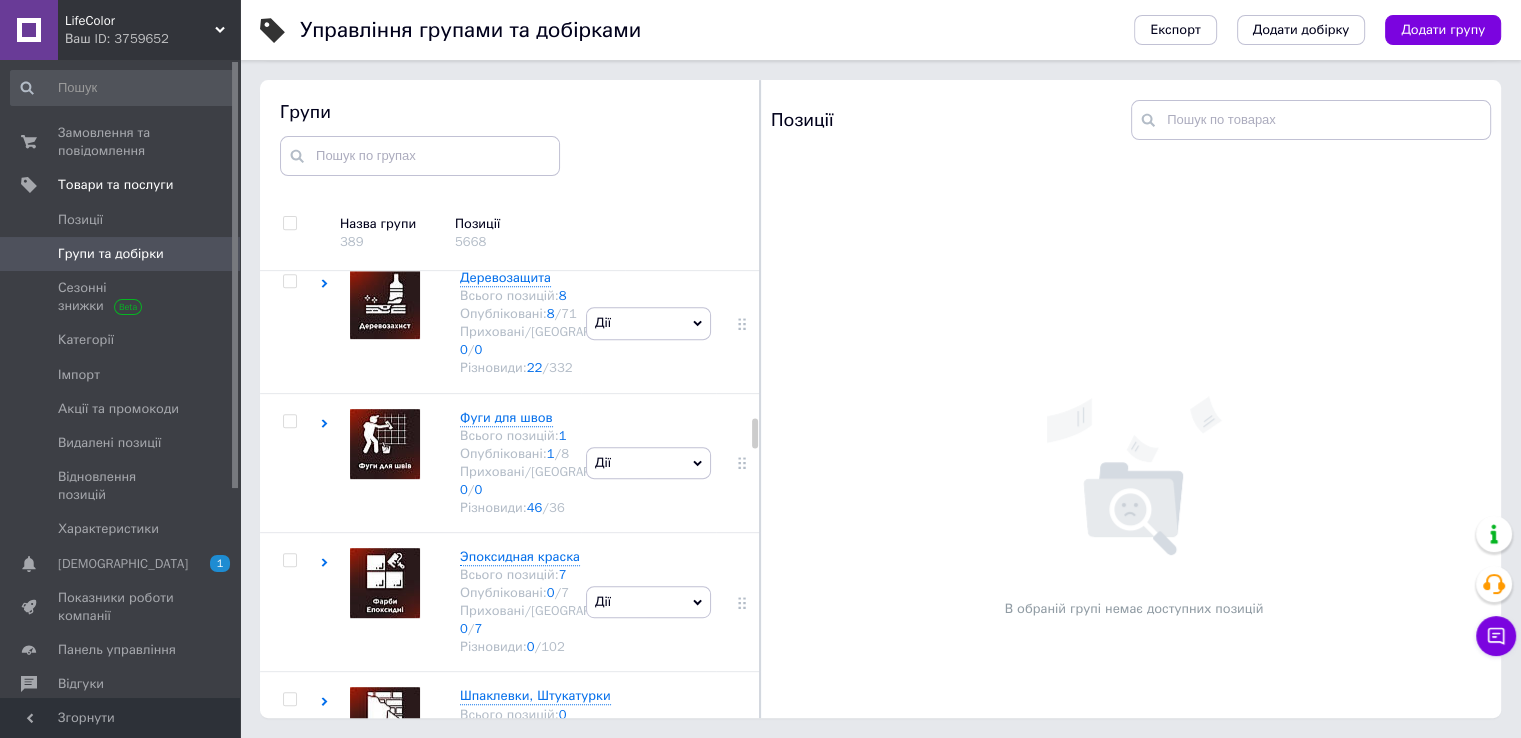 scroll, scrollTop: 3800, scrollLeft: 0, axis: vertical 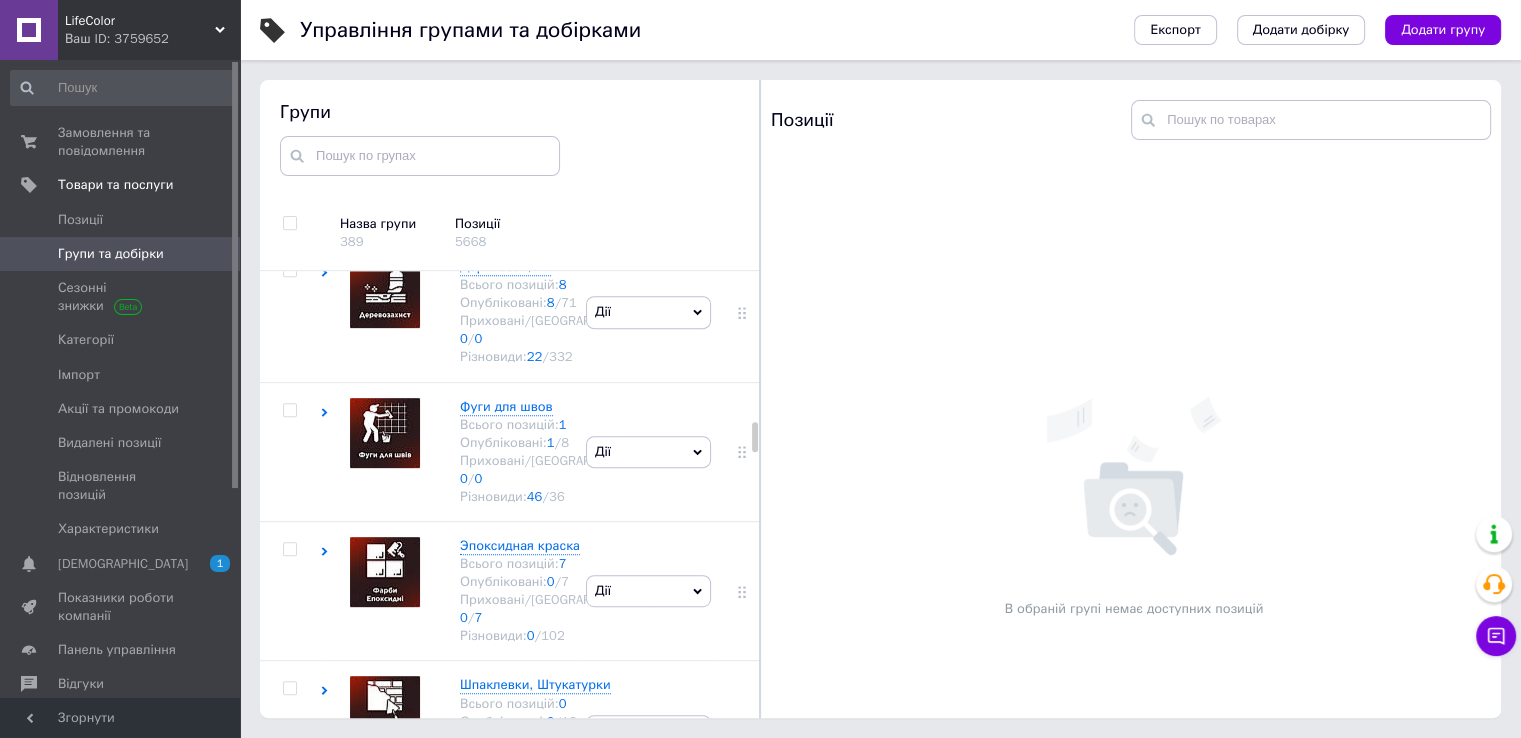 click 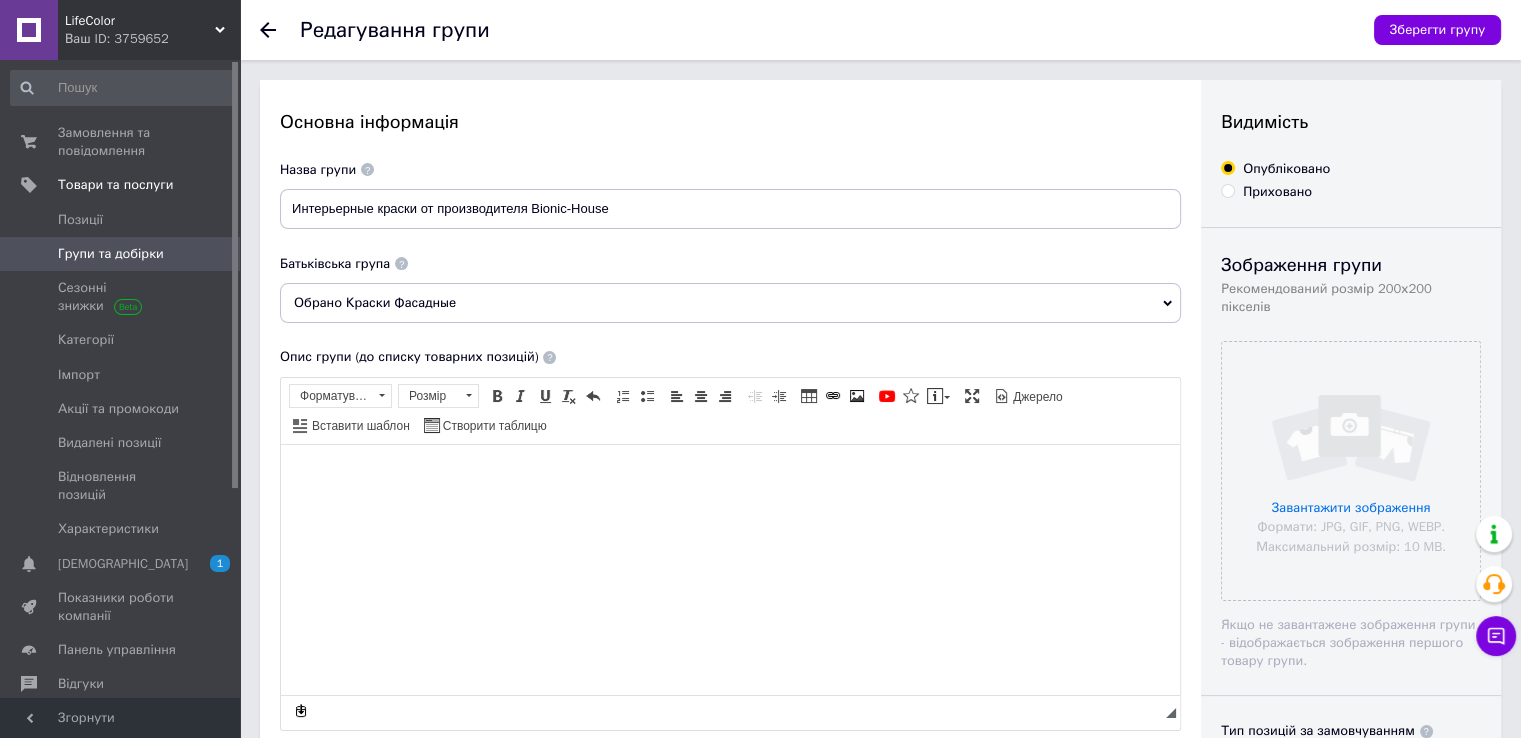 scroll, scrollTop: 0, scrollLeft: 0, axis: both 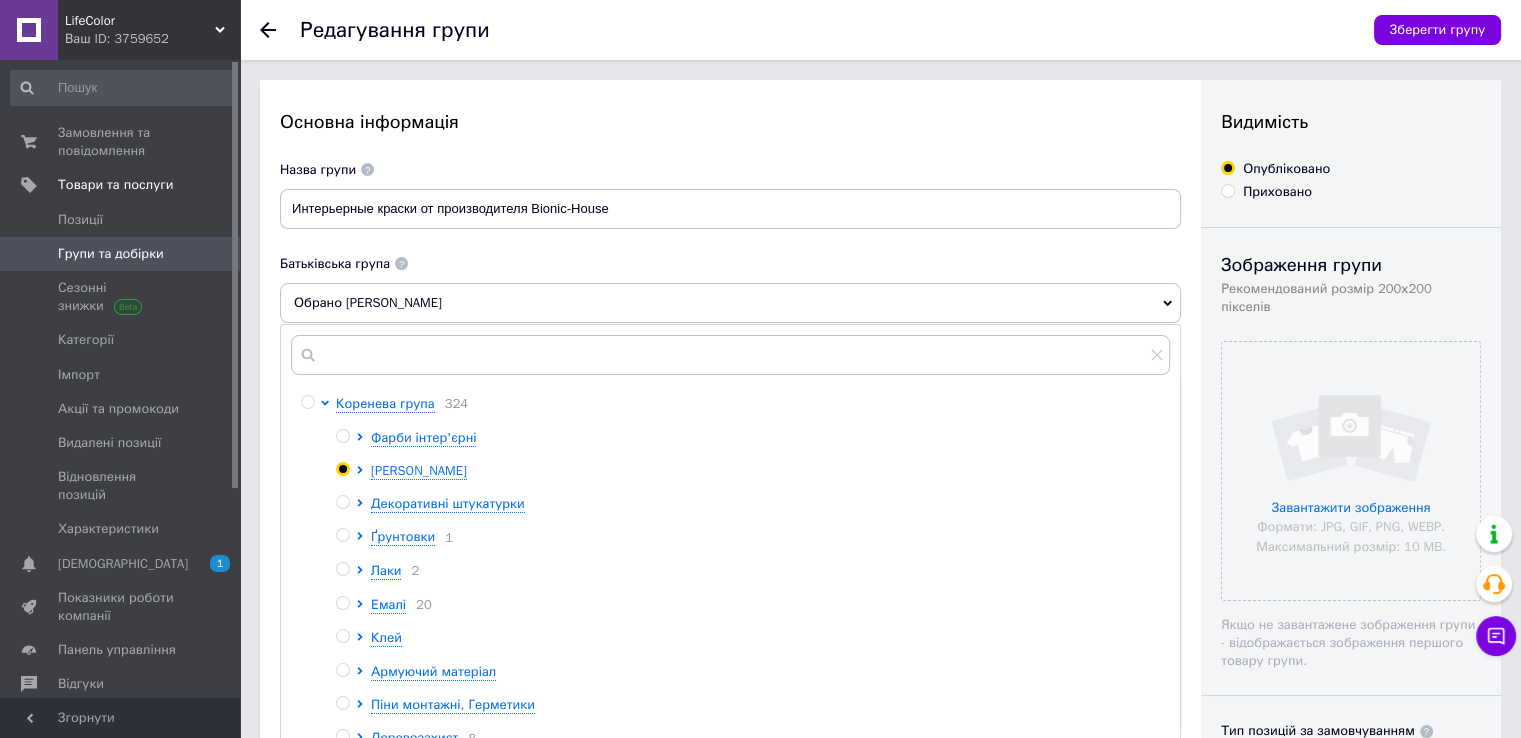 click at bounding box center [342, 436] 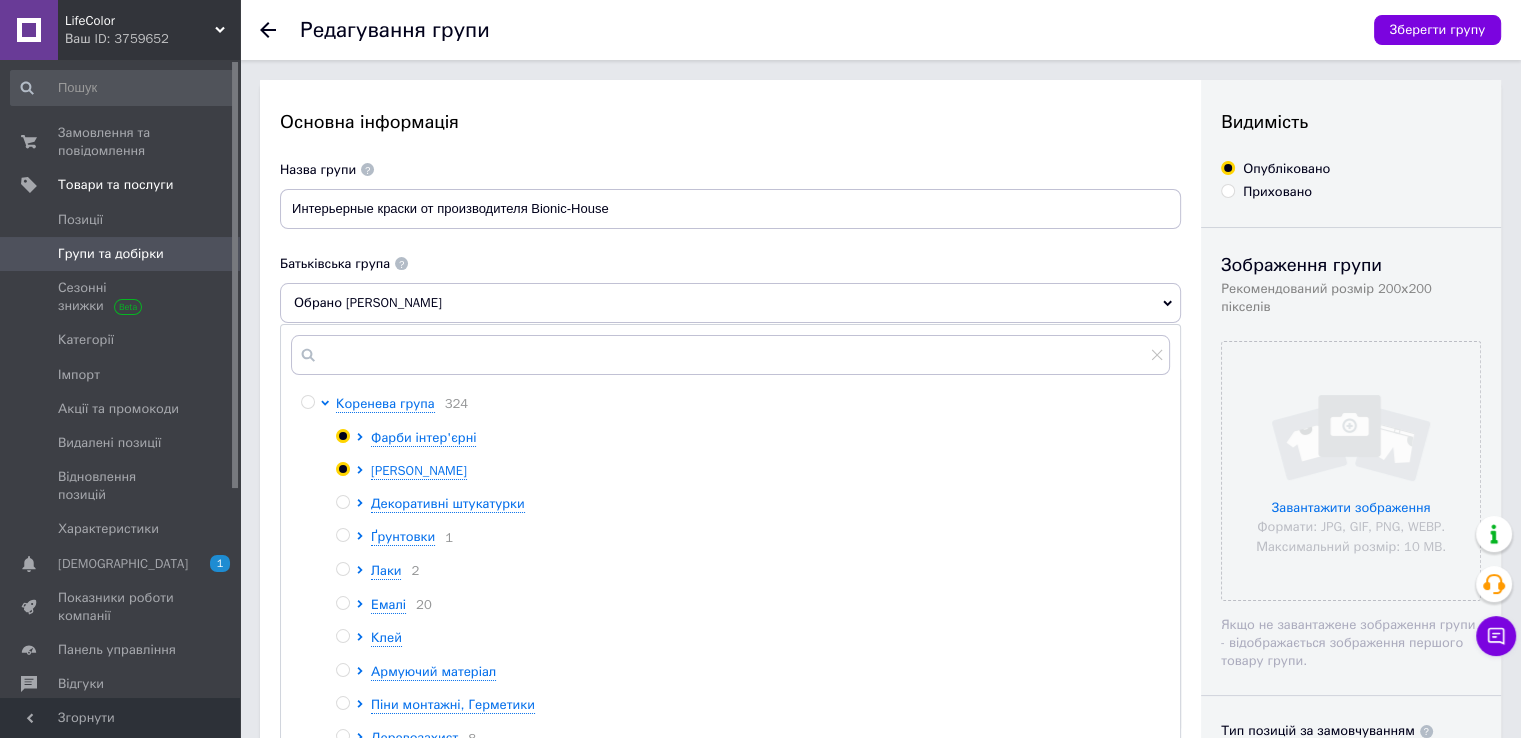 radio on "true" 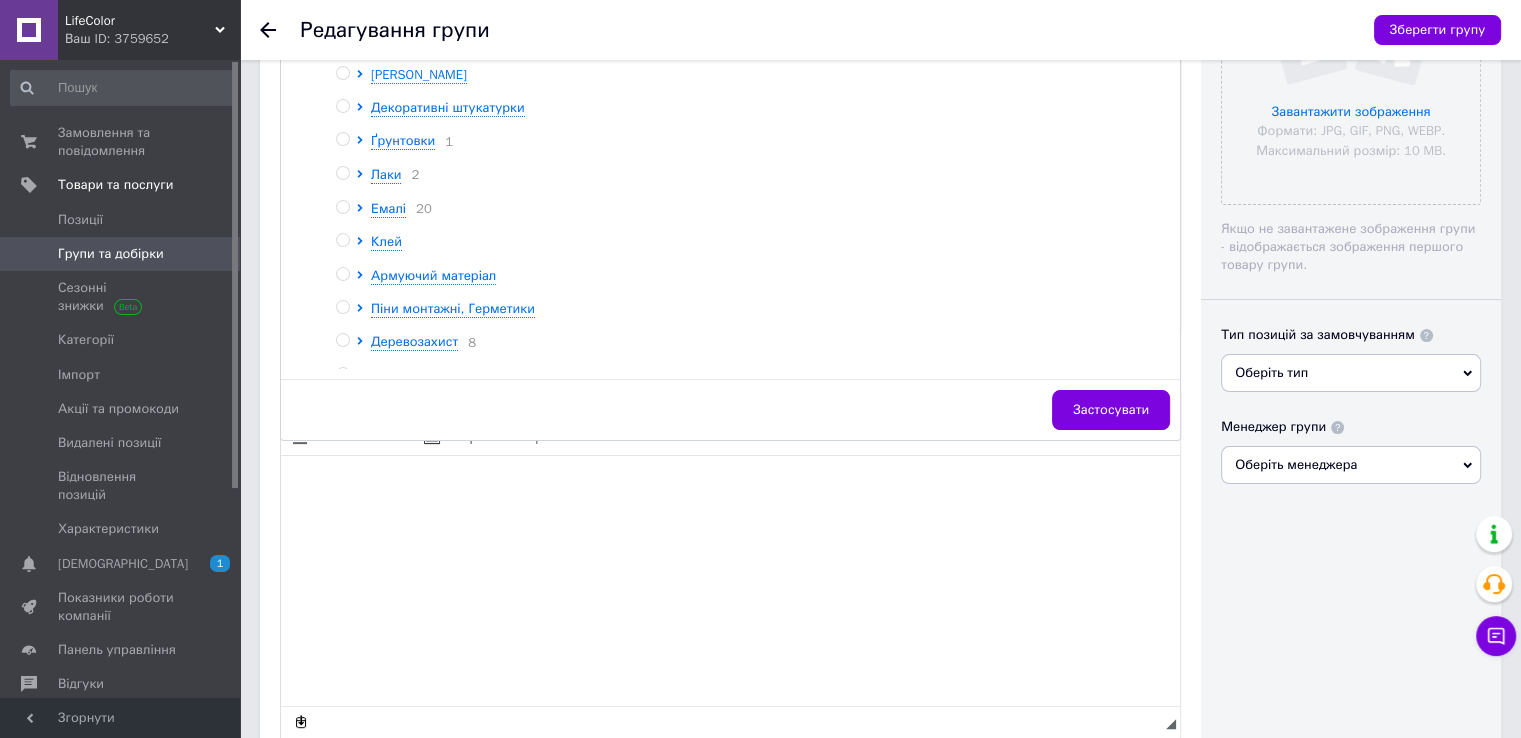 scroll, scrollTop: 400, scrollLeft: 0, axis: vertical 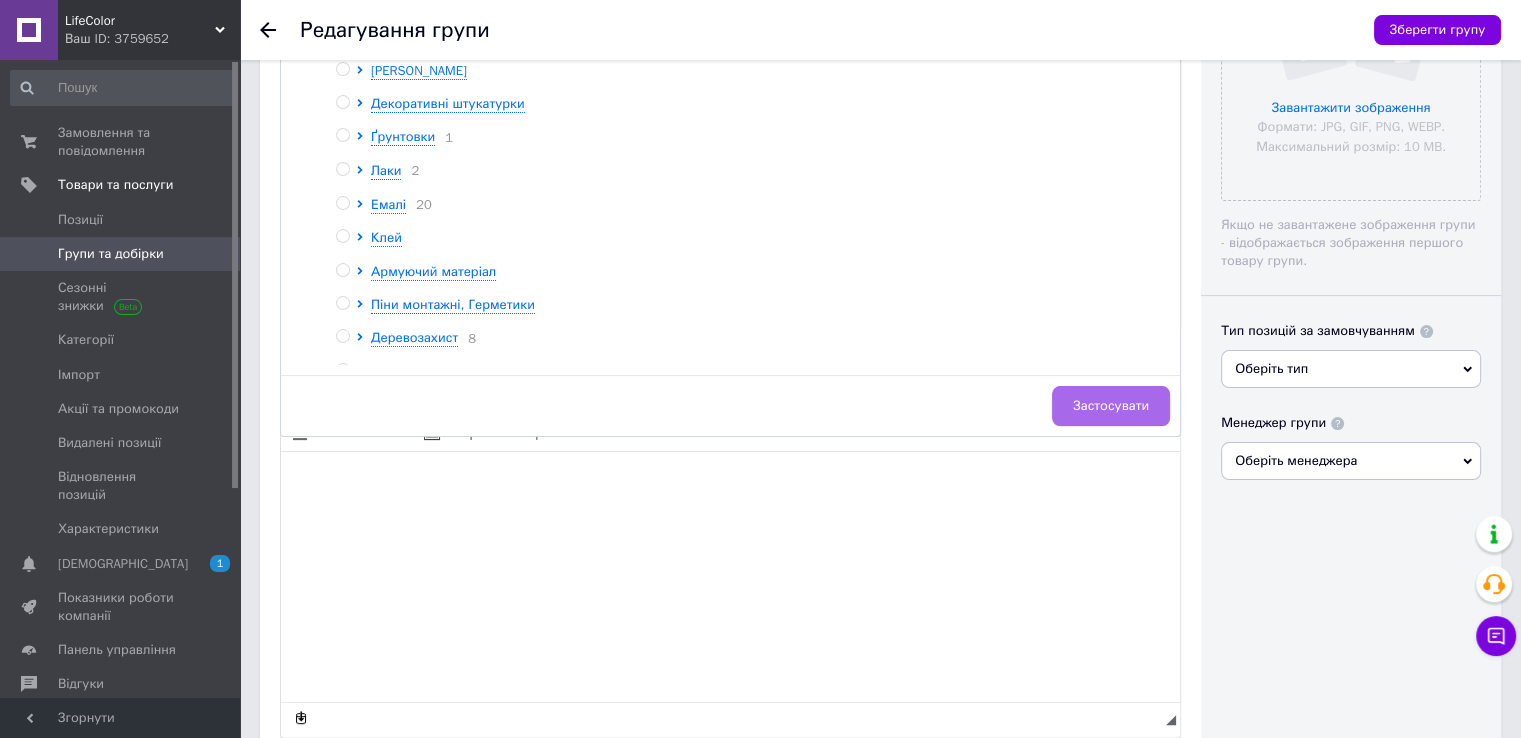 click on "Застосувати" at bounding box center (1111, 406) 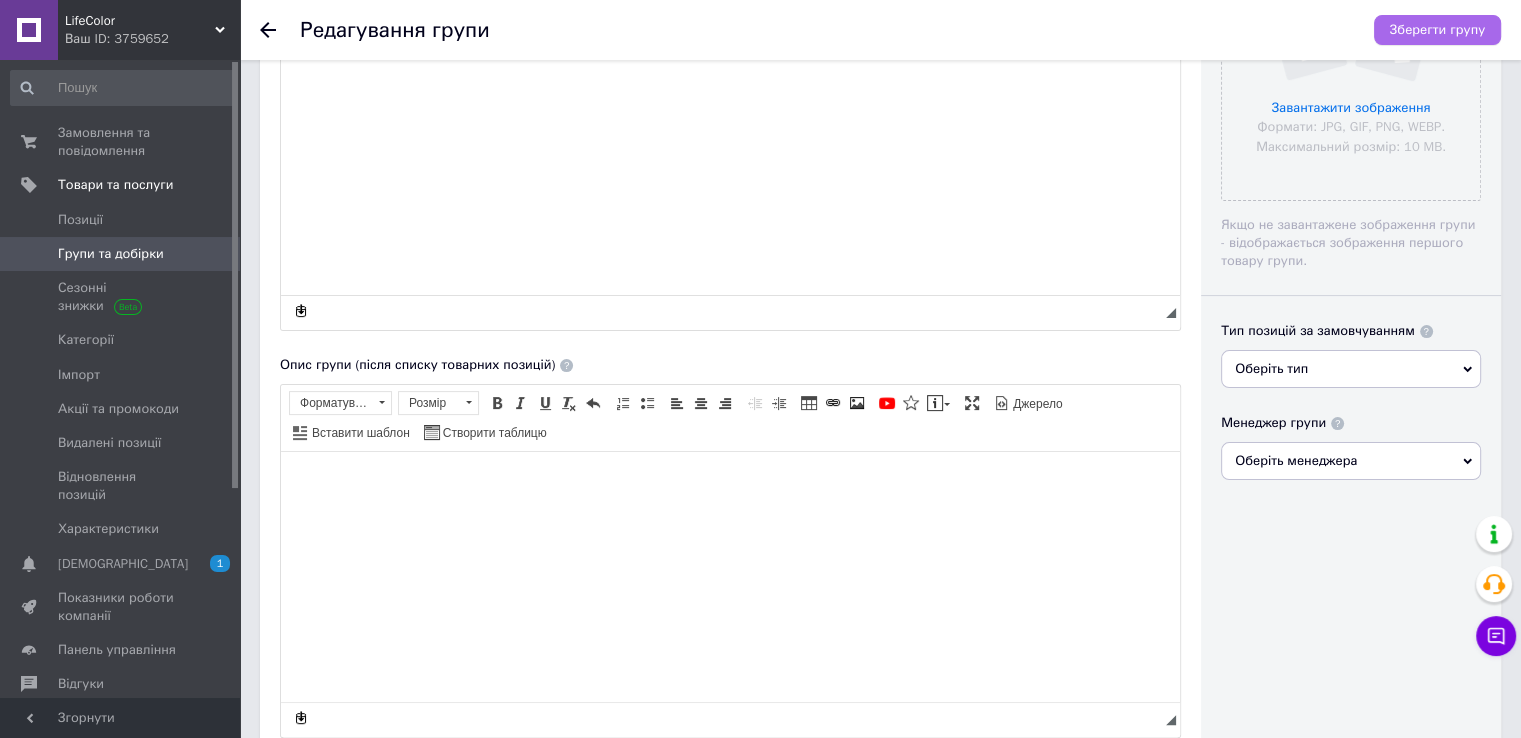 click on "Зберегти групу" at bounding box center (1437, 30) 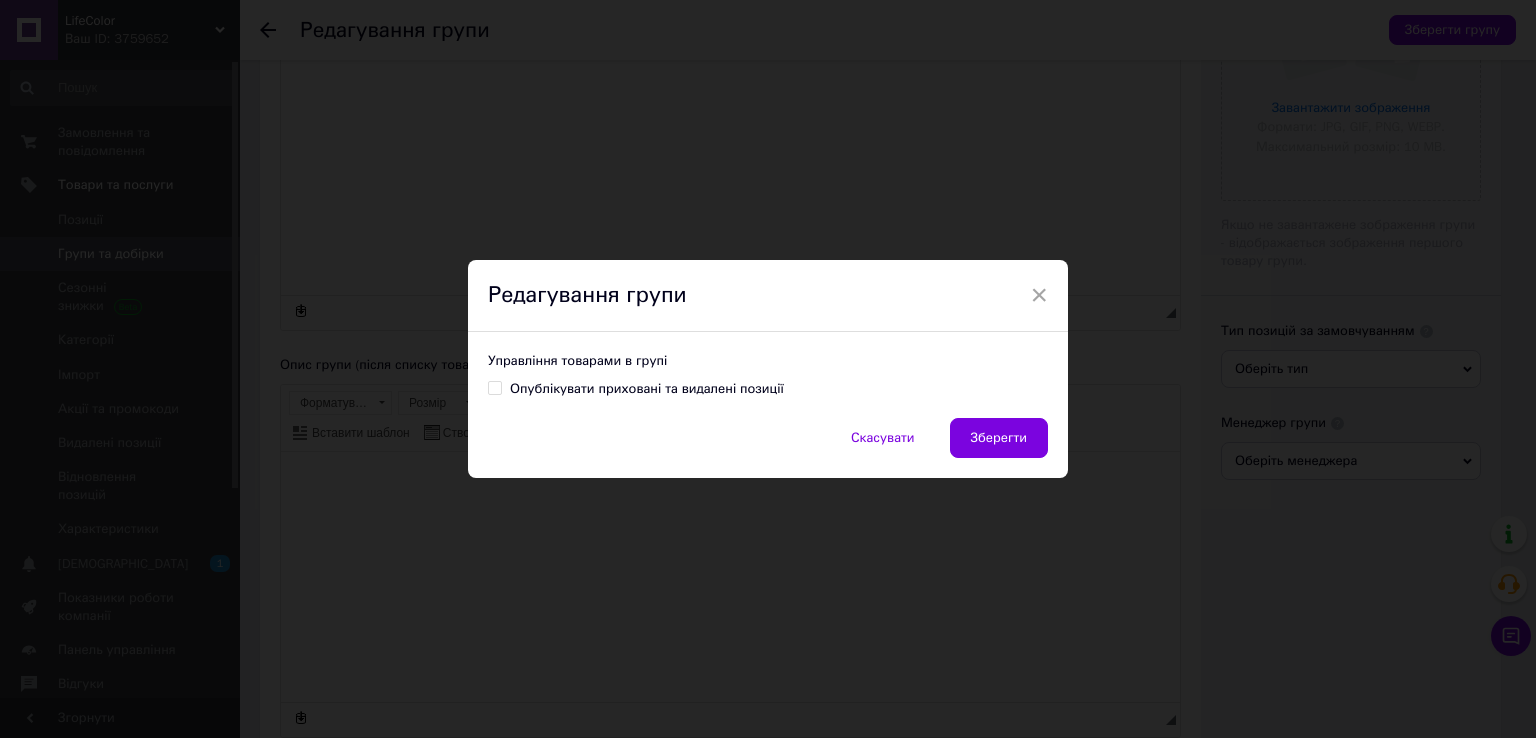 drag, startPoint x: 972, startPoint y: 449, endPoint x: 923, endPoint y: 448, distance: 49.010204 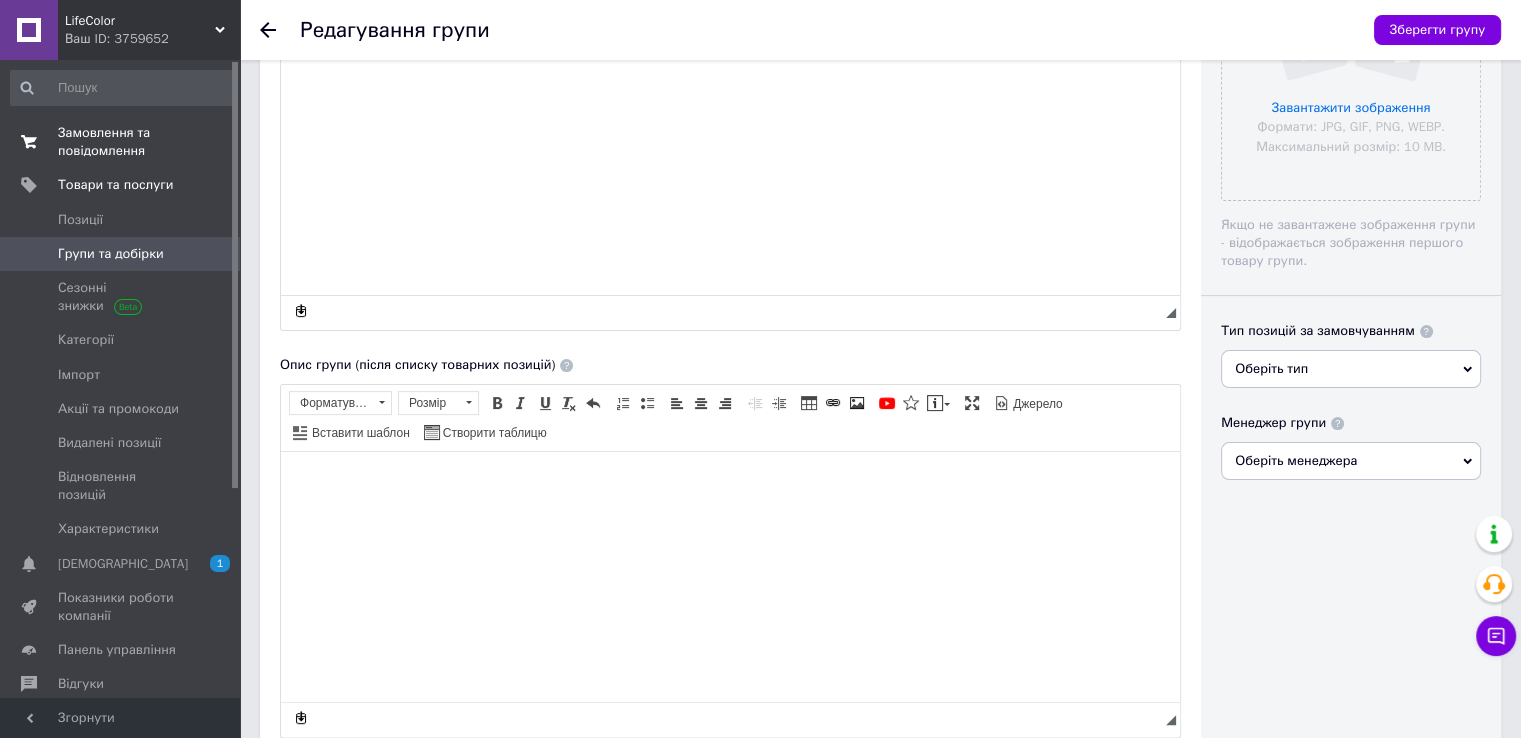 click on "Замовлення та повідомлення" at bounding box center [121, 142] 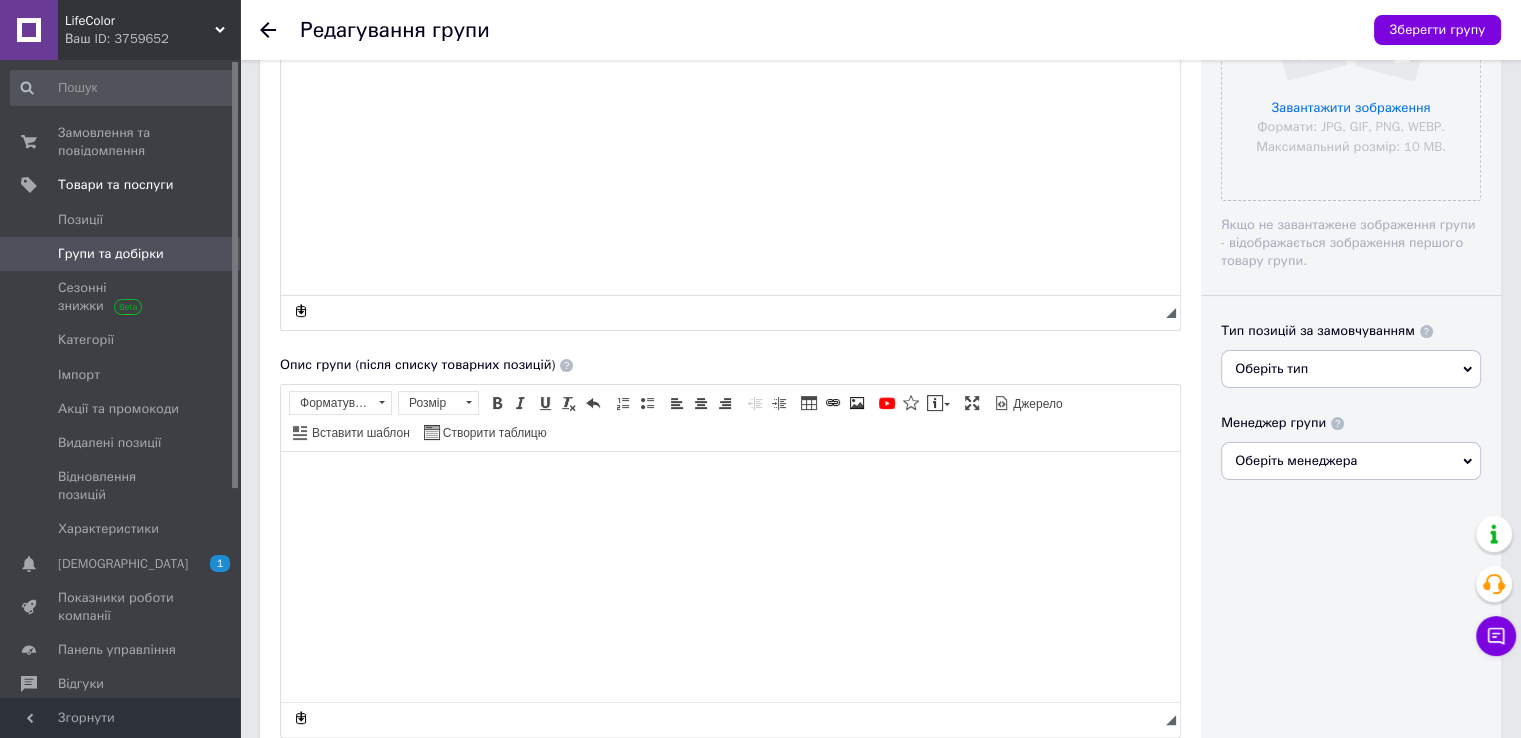 scroll, scrollTop: 0, scrollLeft: 0, axis: both 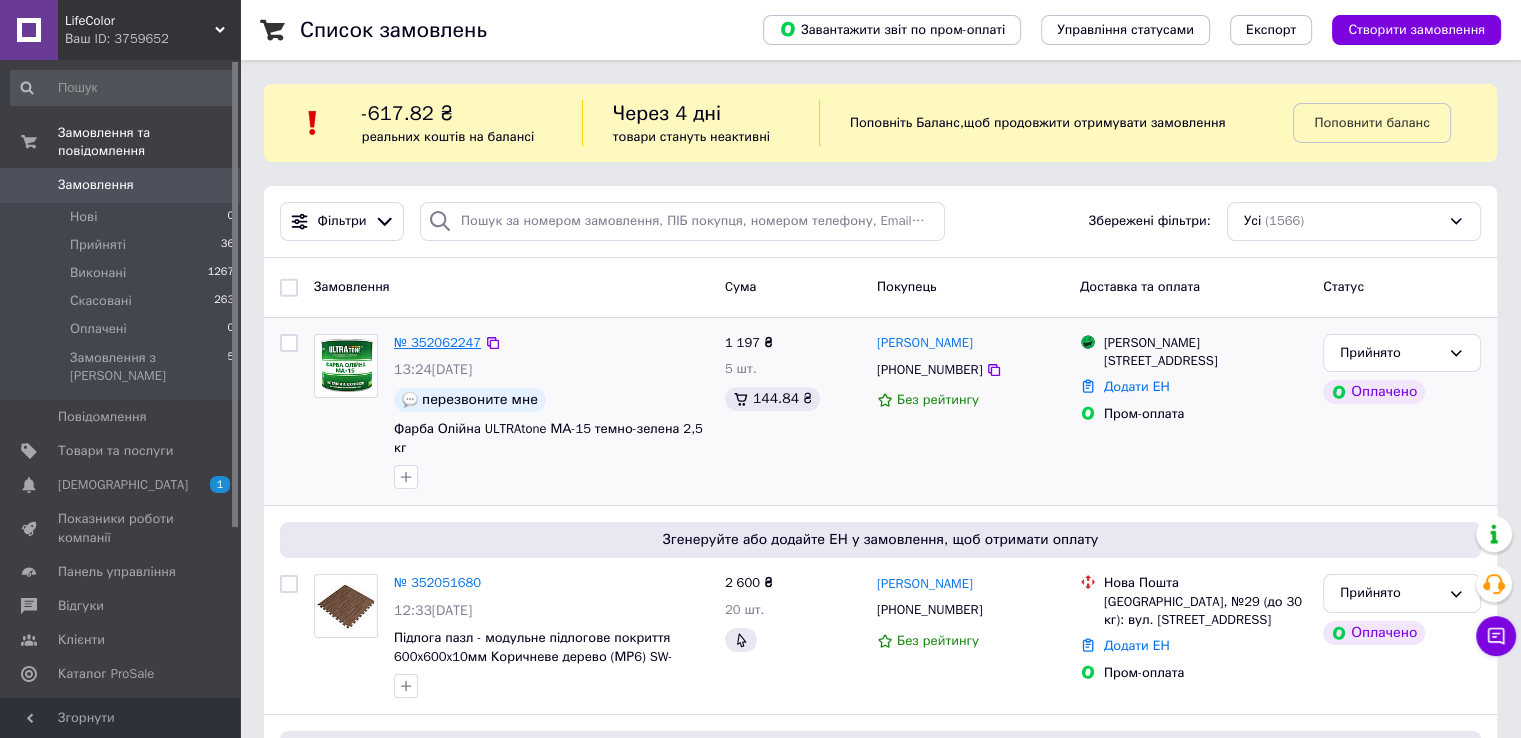click on "№ 352062247" at bounding box center [437, 342] 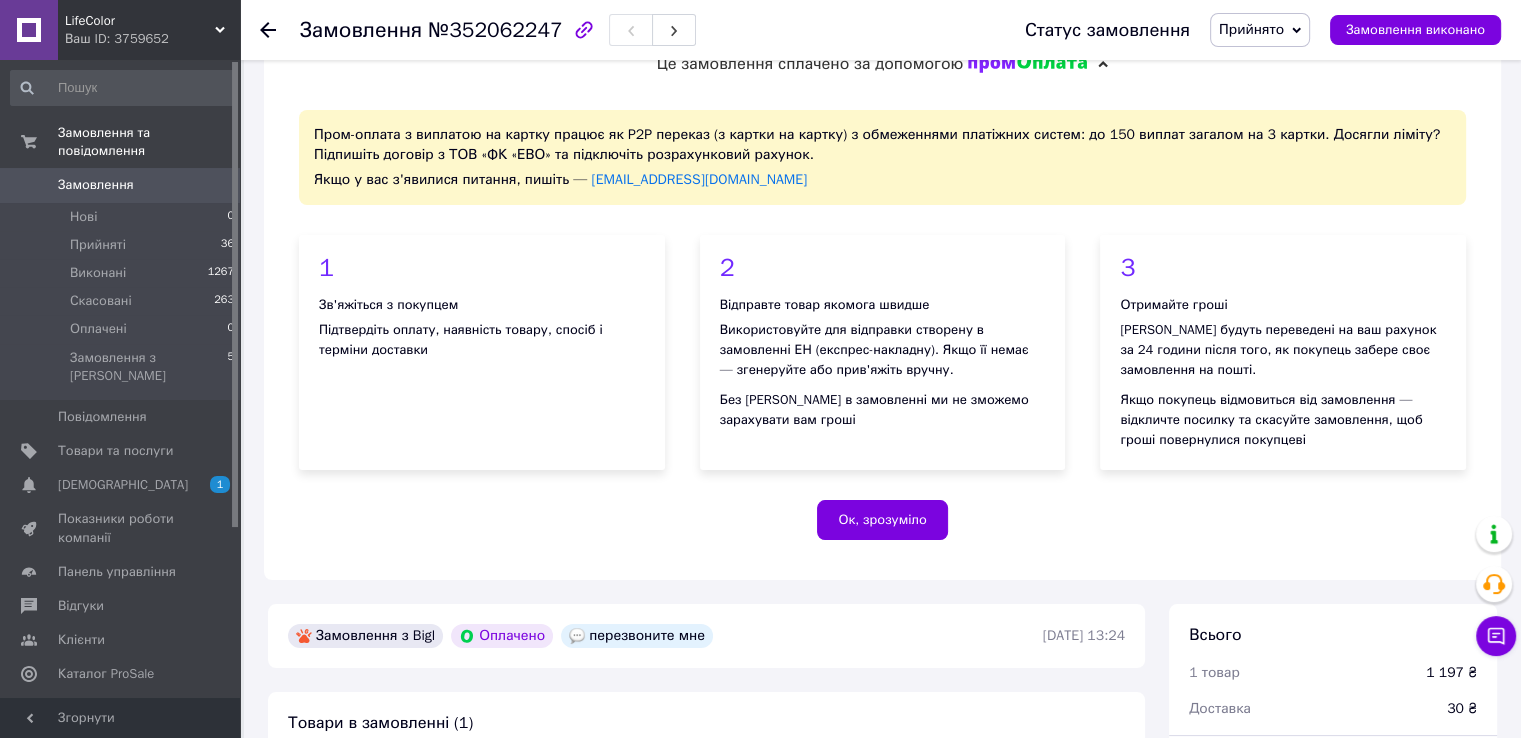 scroll, scrollTop: 0, scrollLeft: 0, axis: both 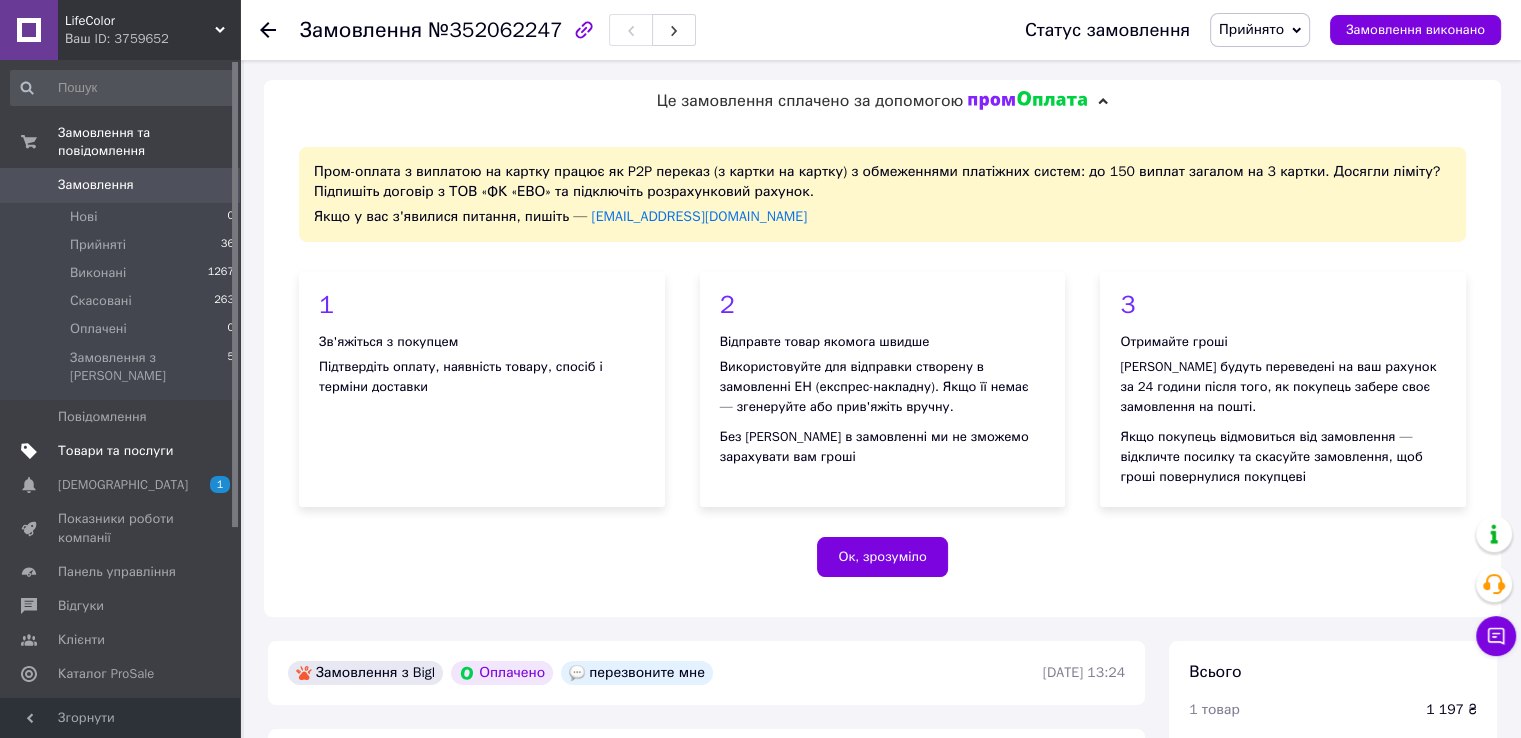 click on "Товари та послуги" at bounding box center [115, 451] 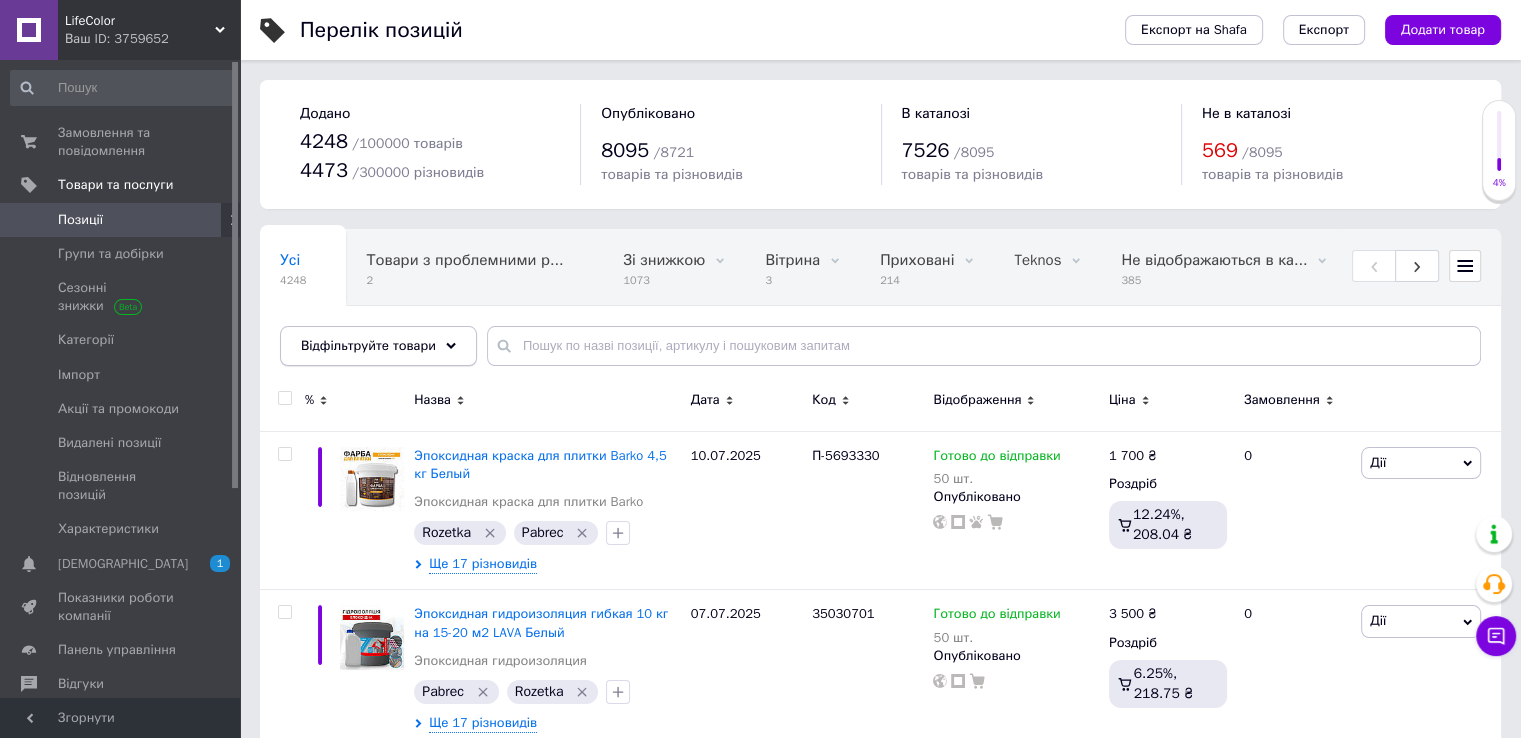 click on "Відфільтруйте товари" at bounding box center (368, 345) 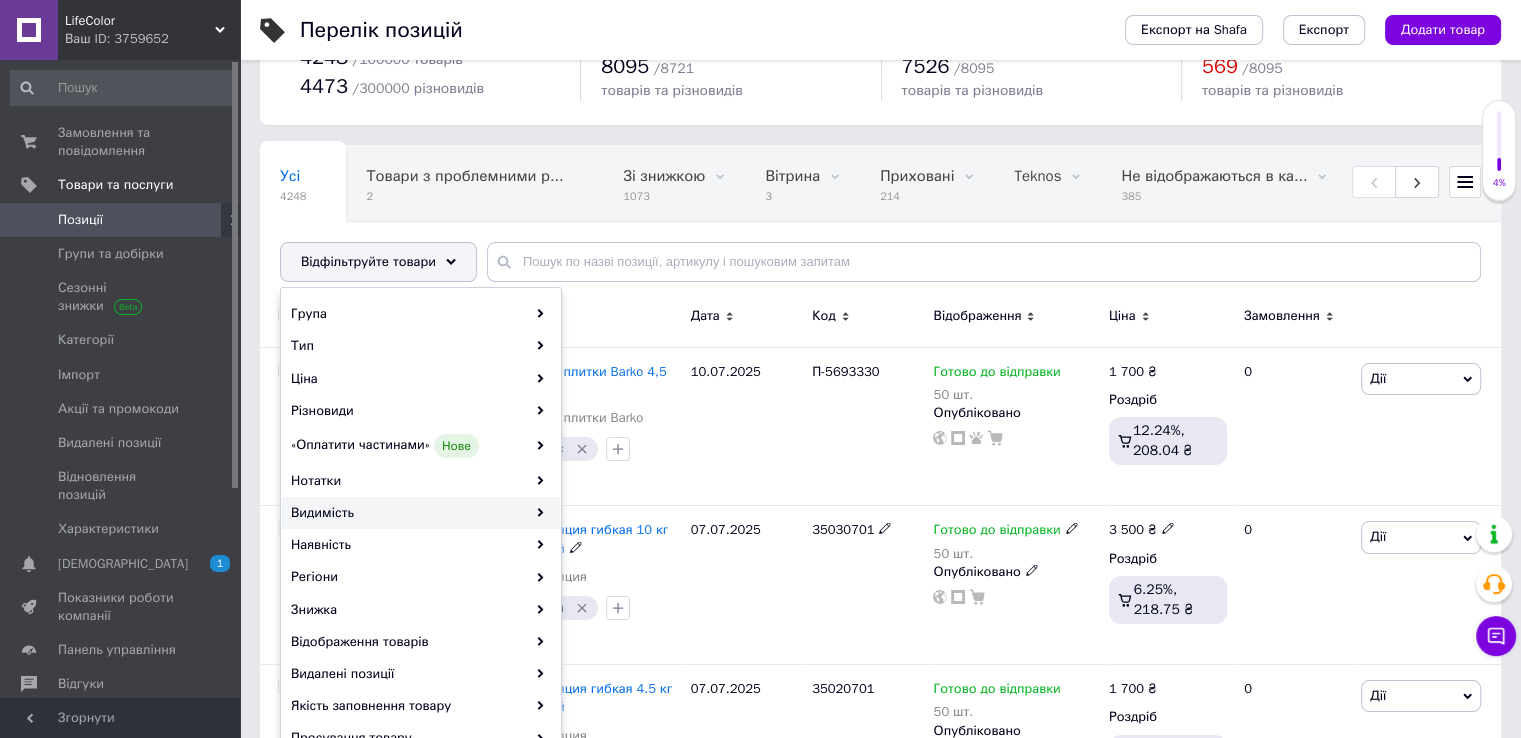 scroll, scrollTop: 200, scrollLeft: 0, axis: vertical 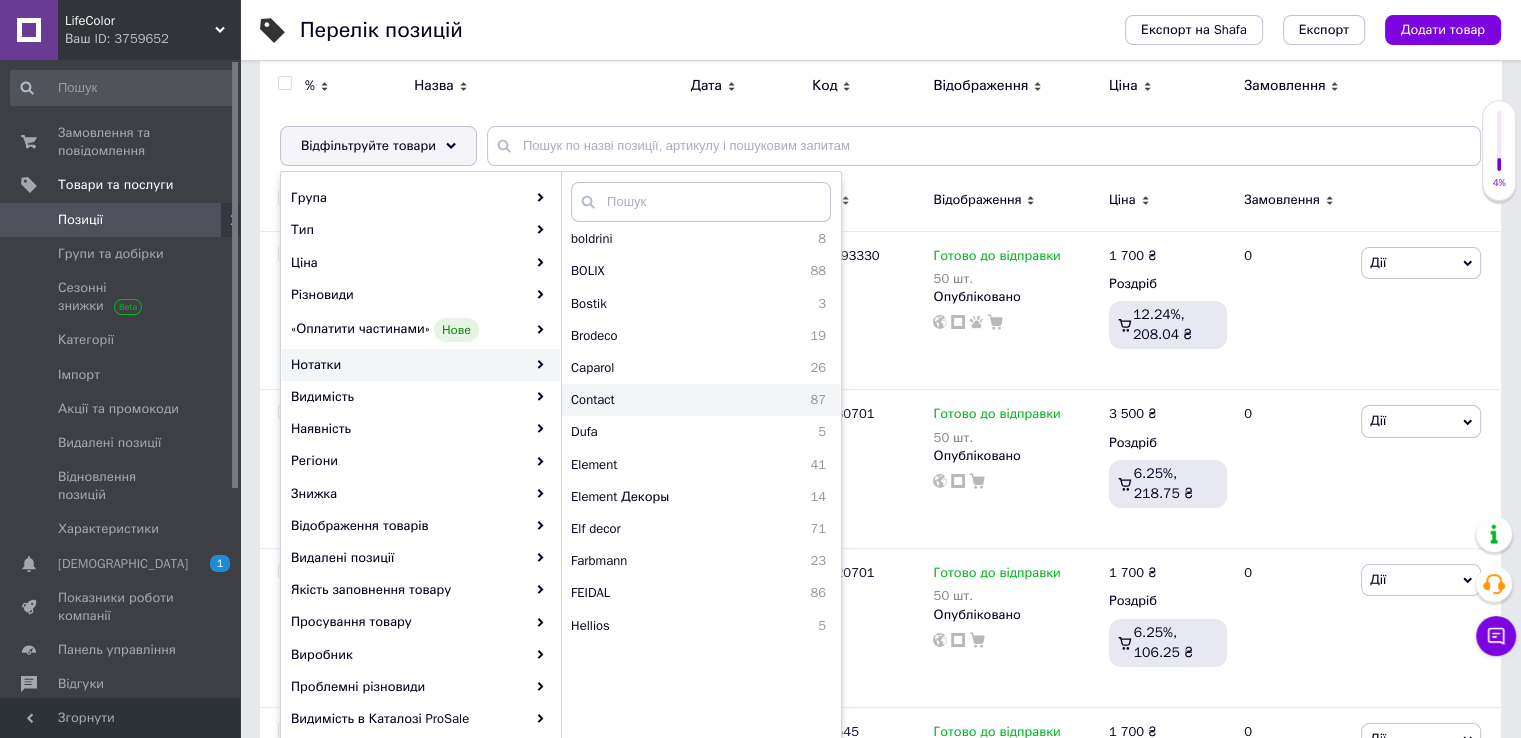 click on "Contact" at bounding box center (651, 400) 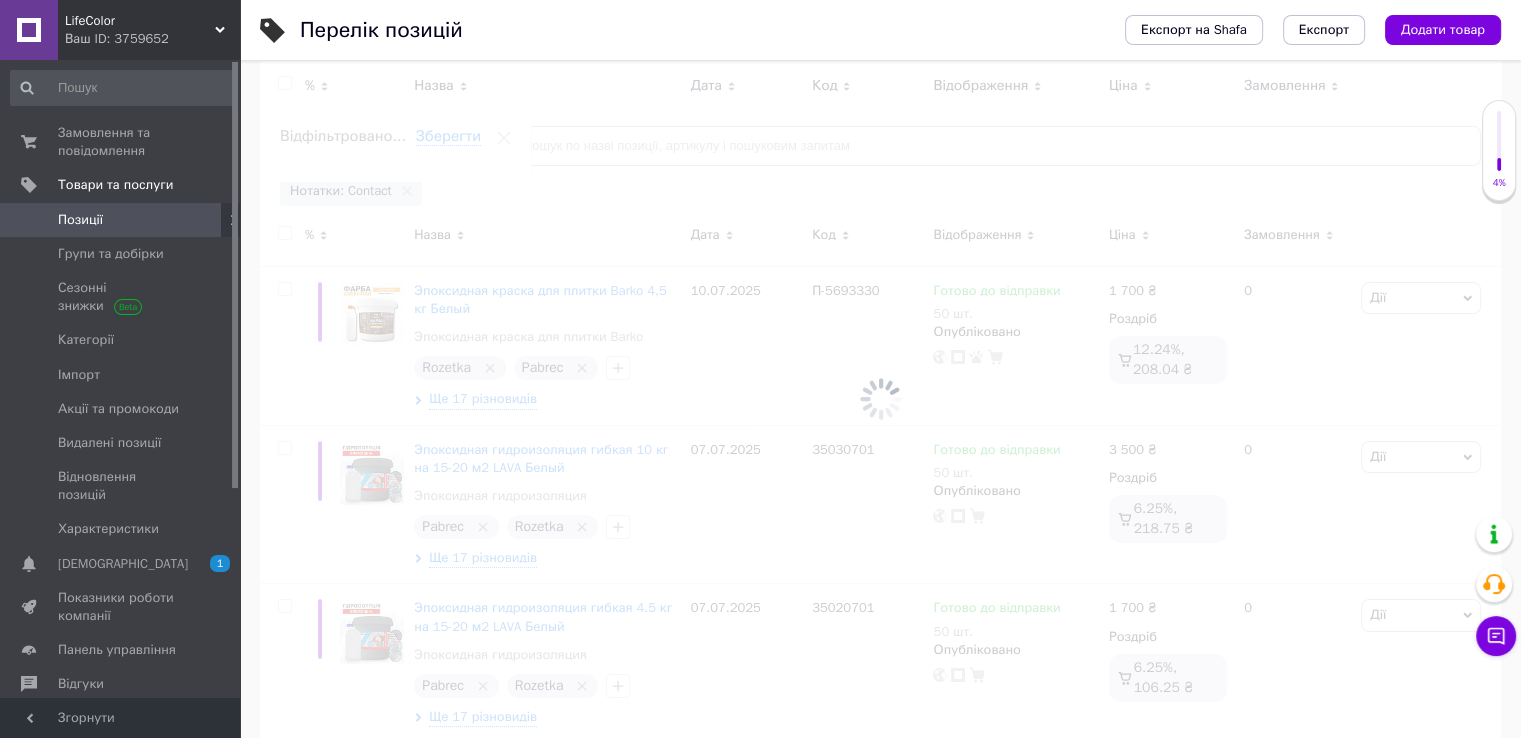 scroll, scrollTop: 0, scrollLeft: 513, axis: horizontal 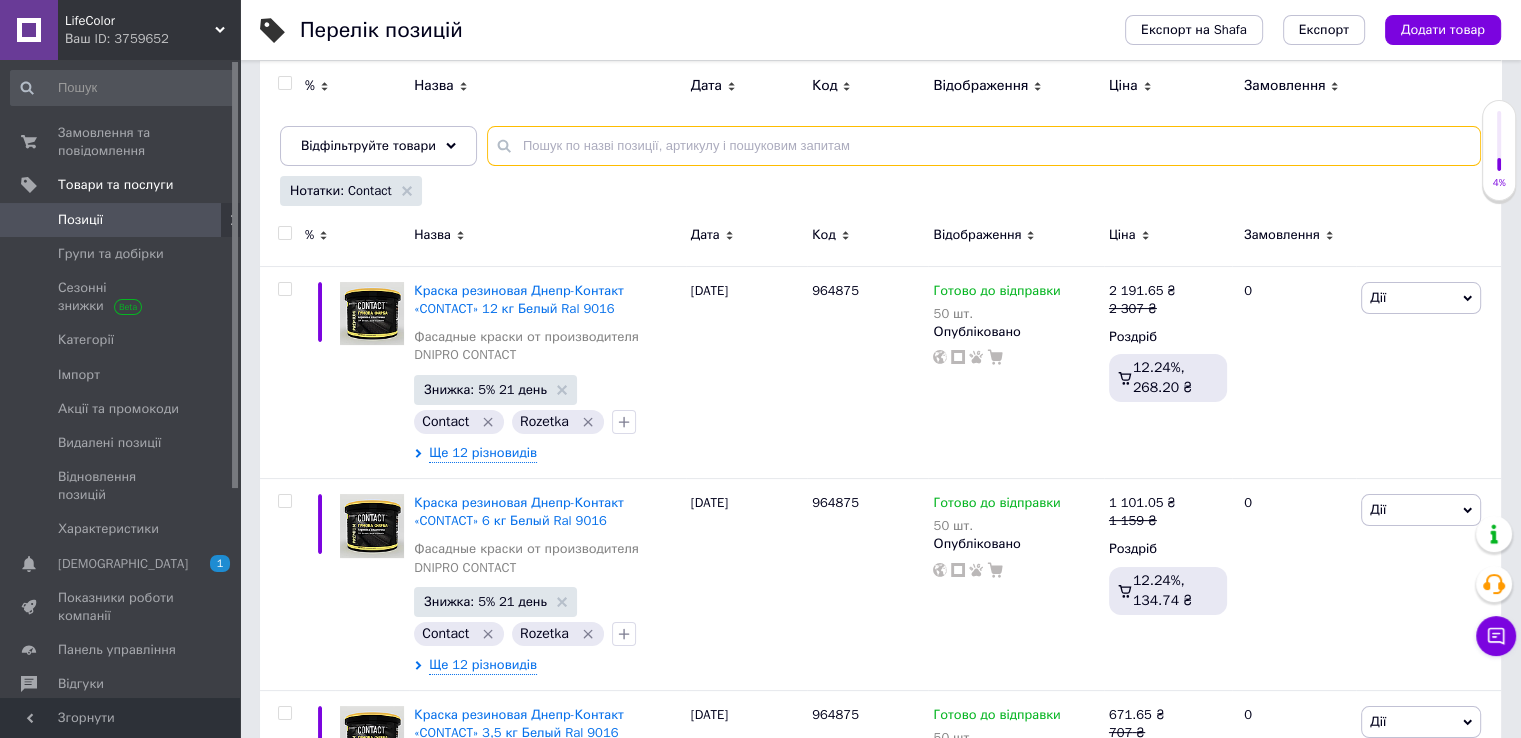 click at bounding box center [984, 146] 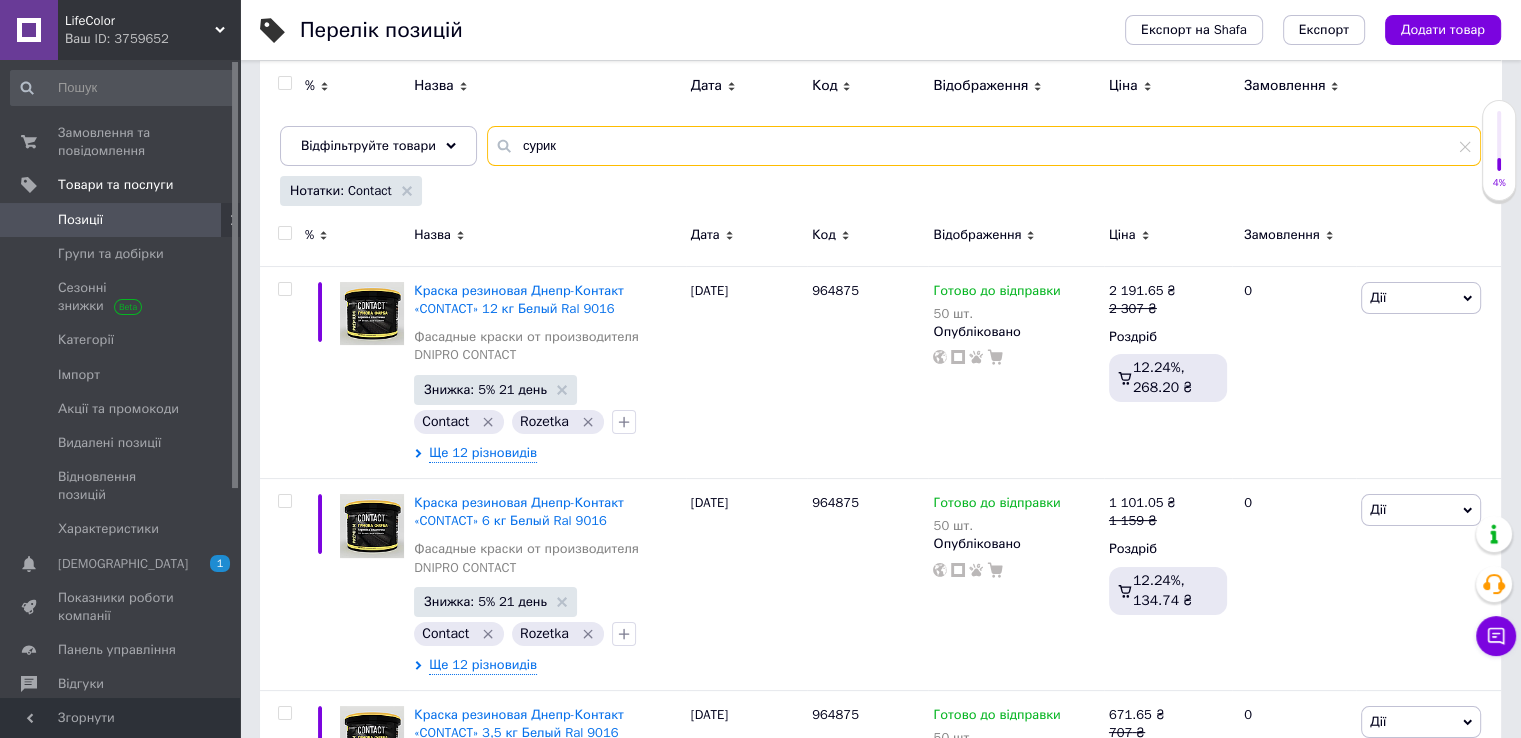 type on "сурик" 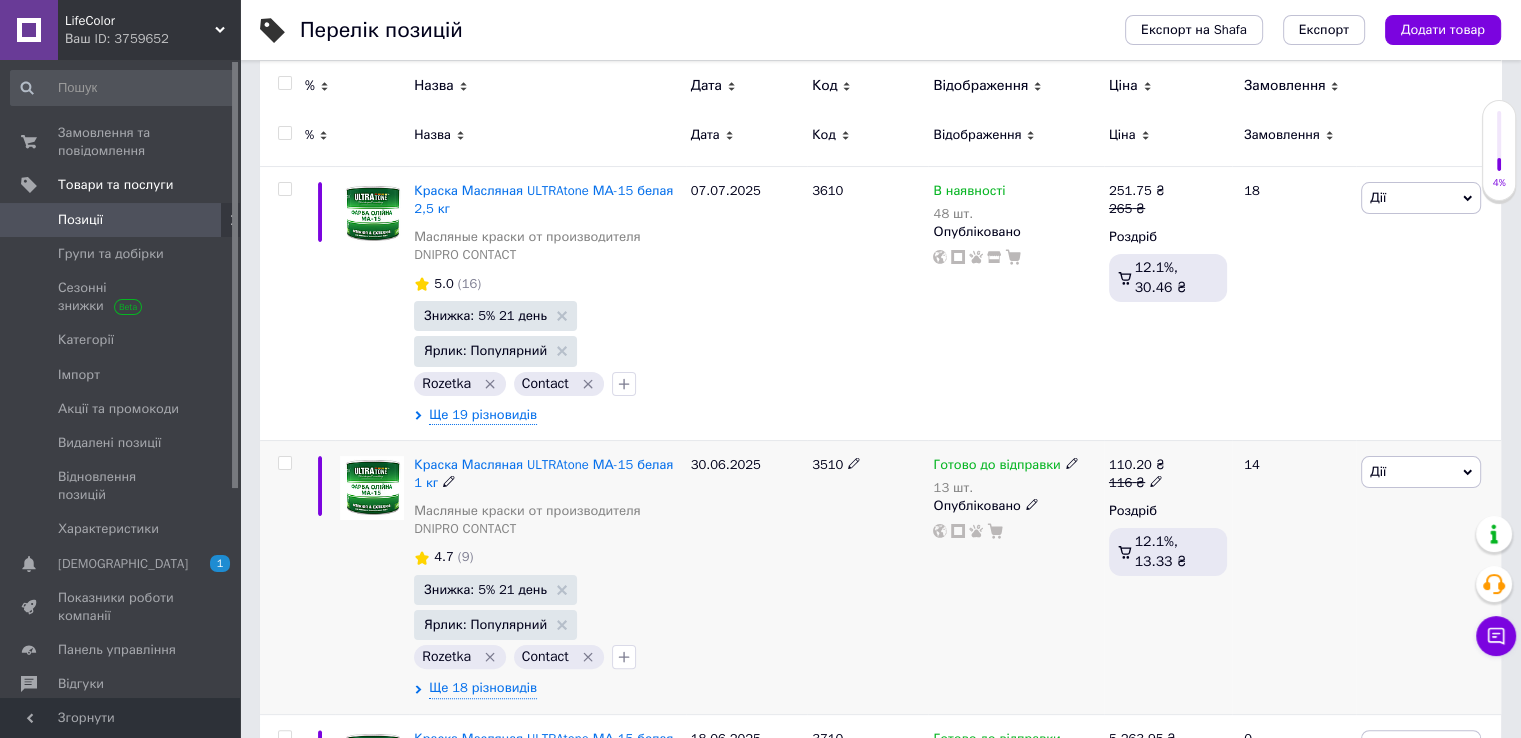 scroll, scrollTop: 500, scrollLeft: 0, axis: vertical 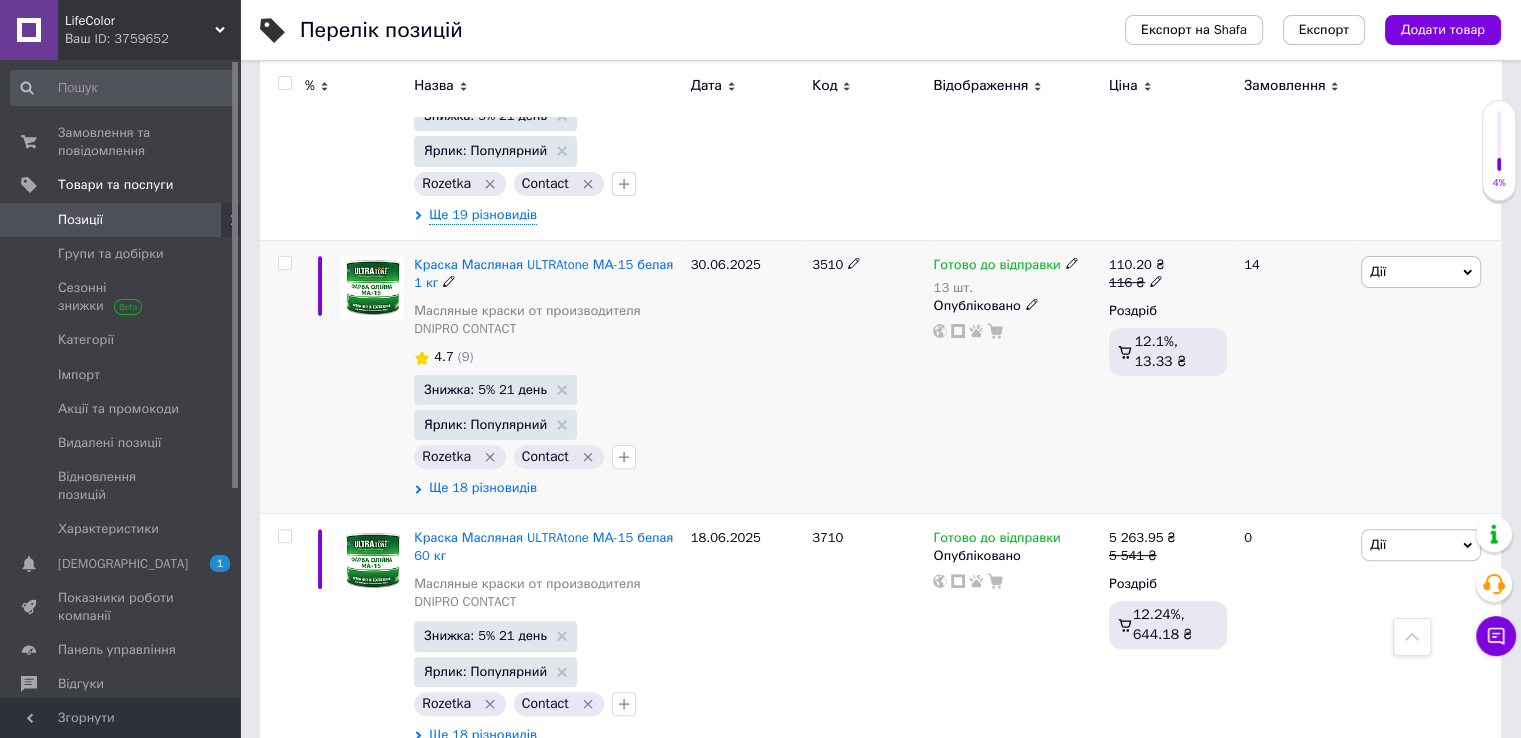 click on "Ще 18 різновидів" at bounding box center [483, 488] 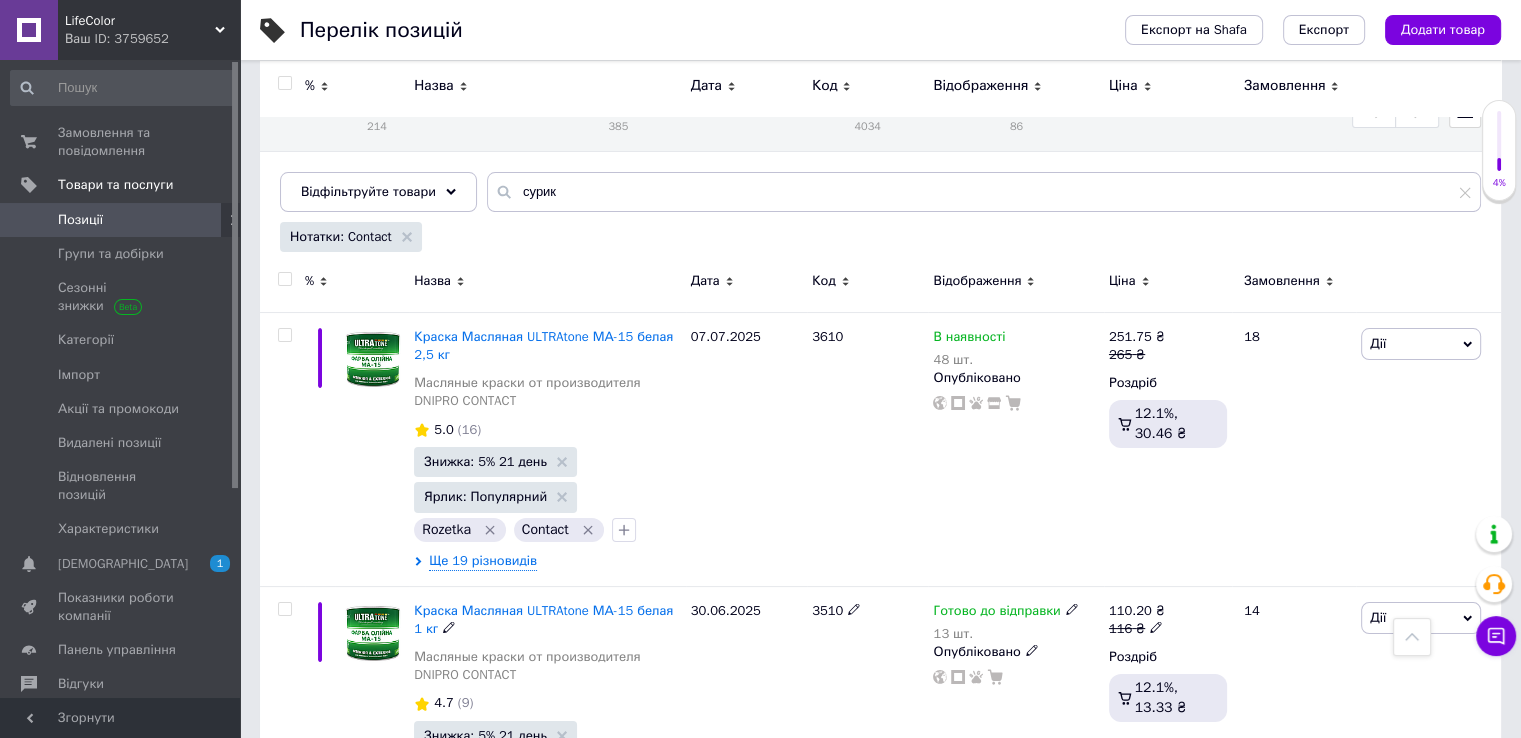 scroll, scrollTop: 100, scrollLeft: 0, axis: vertical 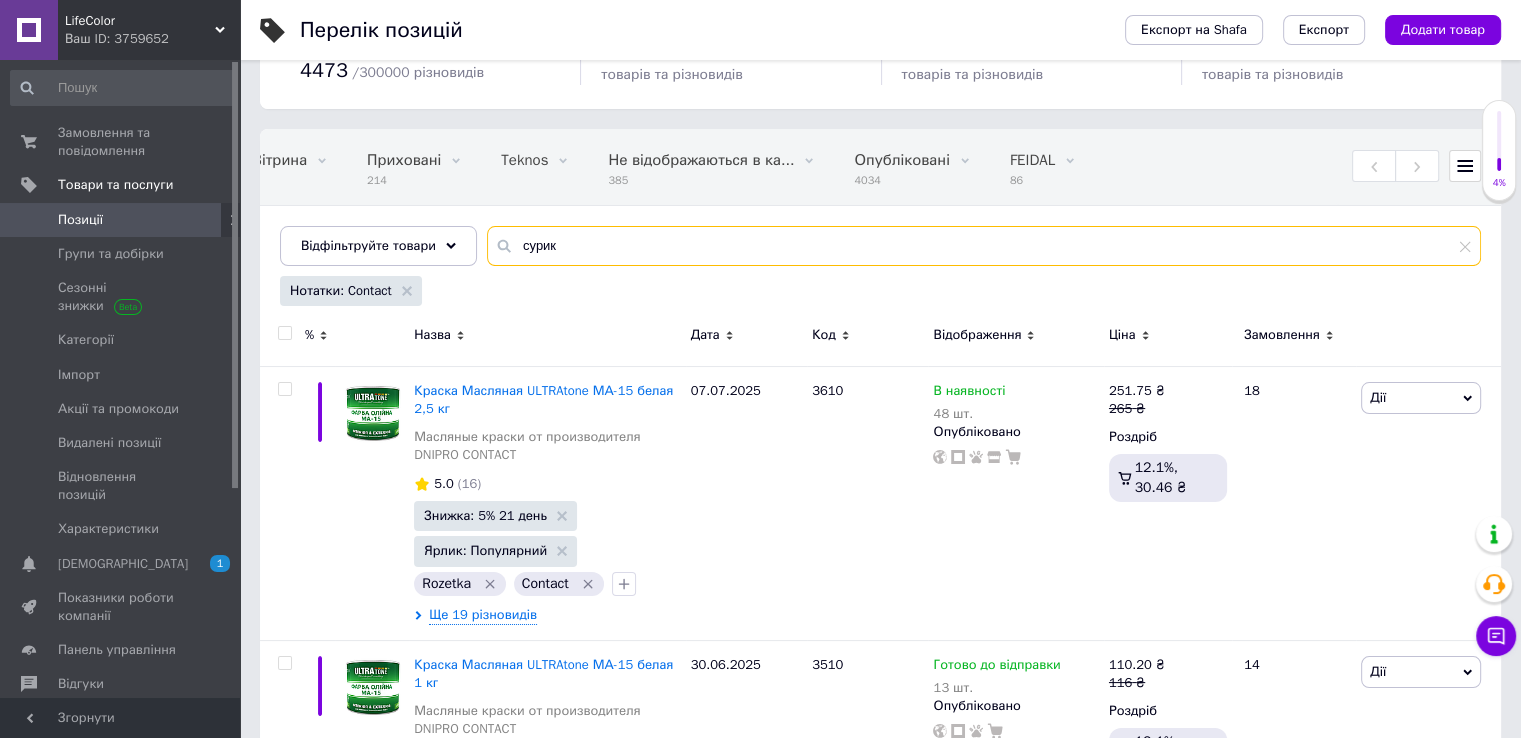 drag, startPoint x: 542, startPoint y: 249, endPoint x: 509, endPoint y: 243, distance: 33.54102 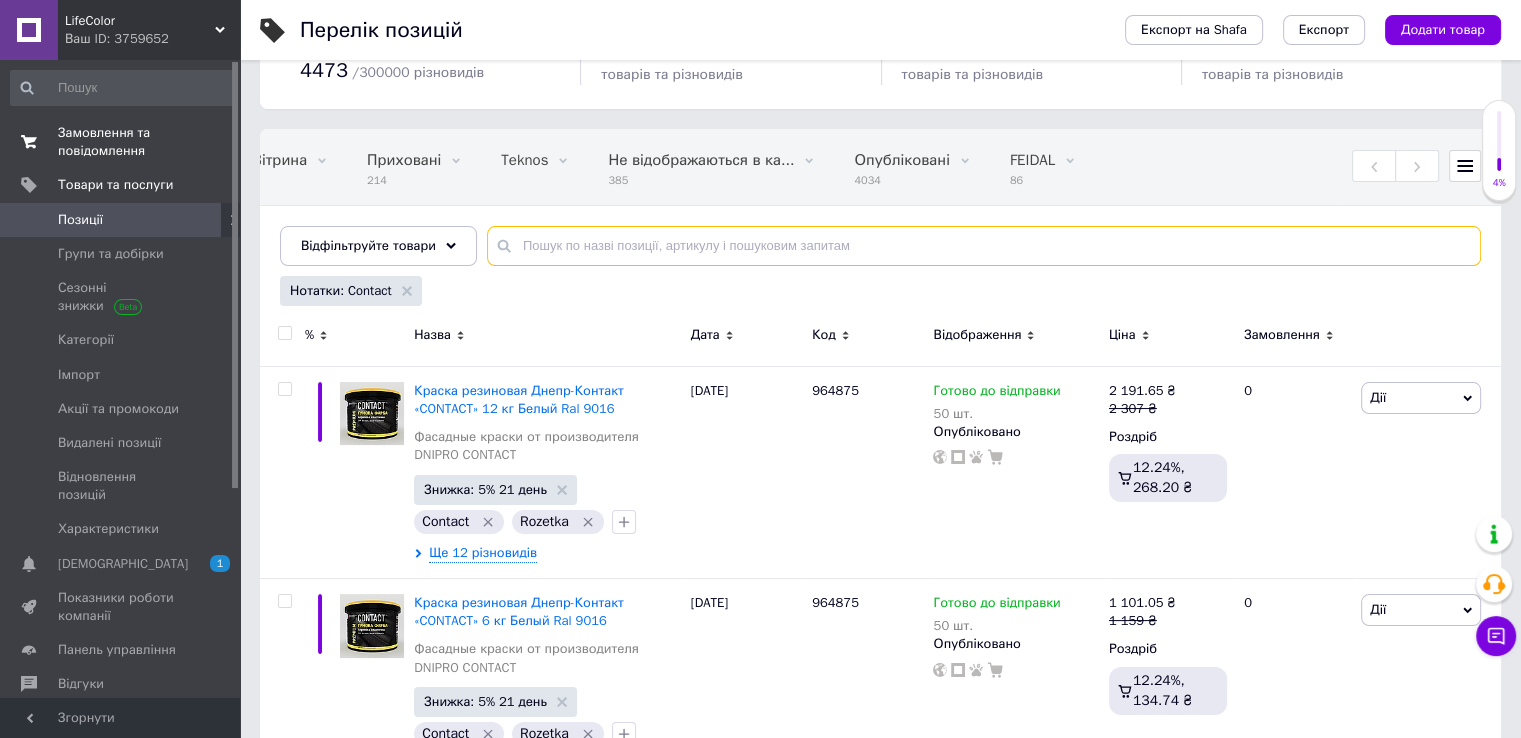 type 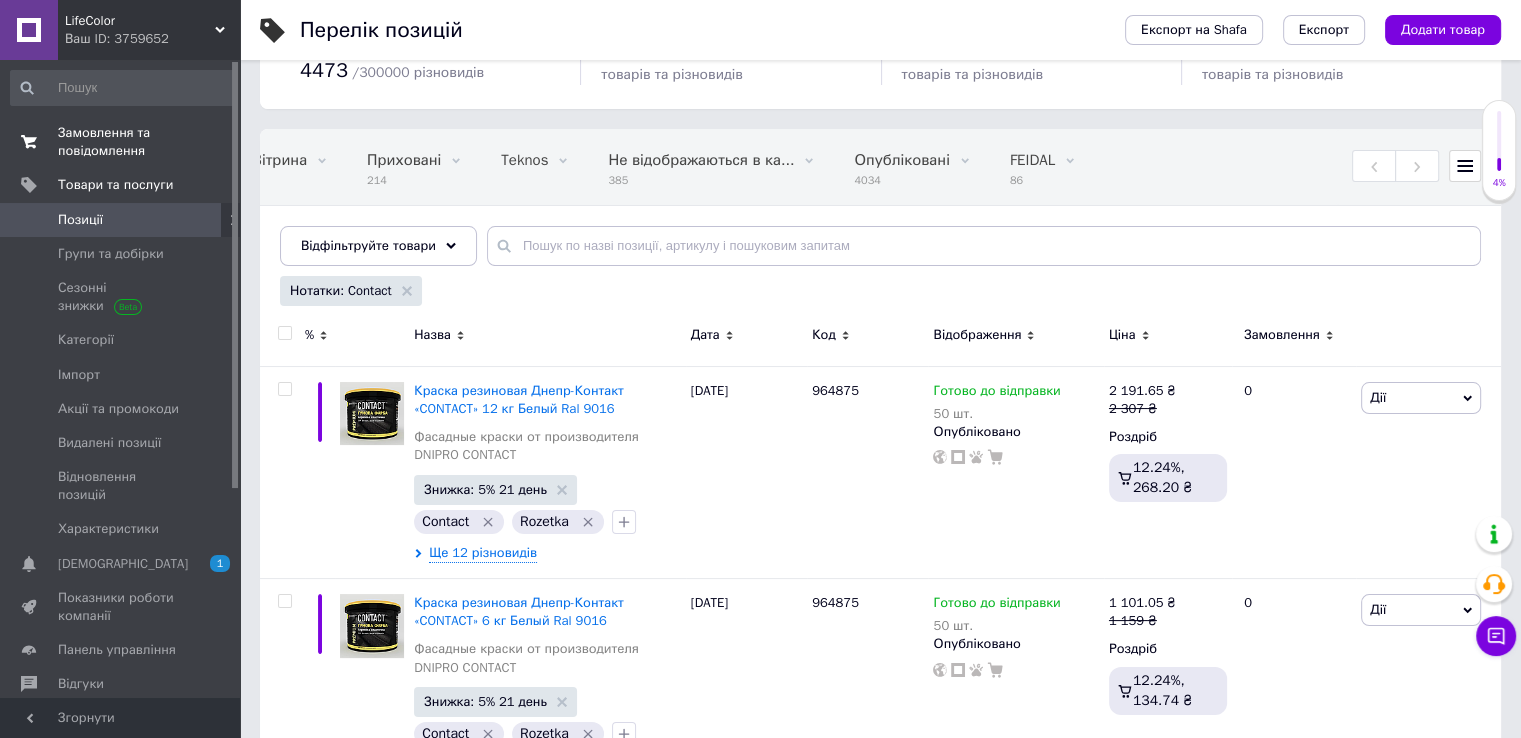 click on "Замовлення та повідомлення" at bounding box center [121, 142] 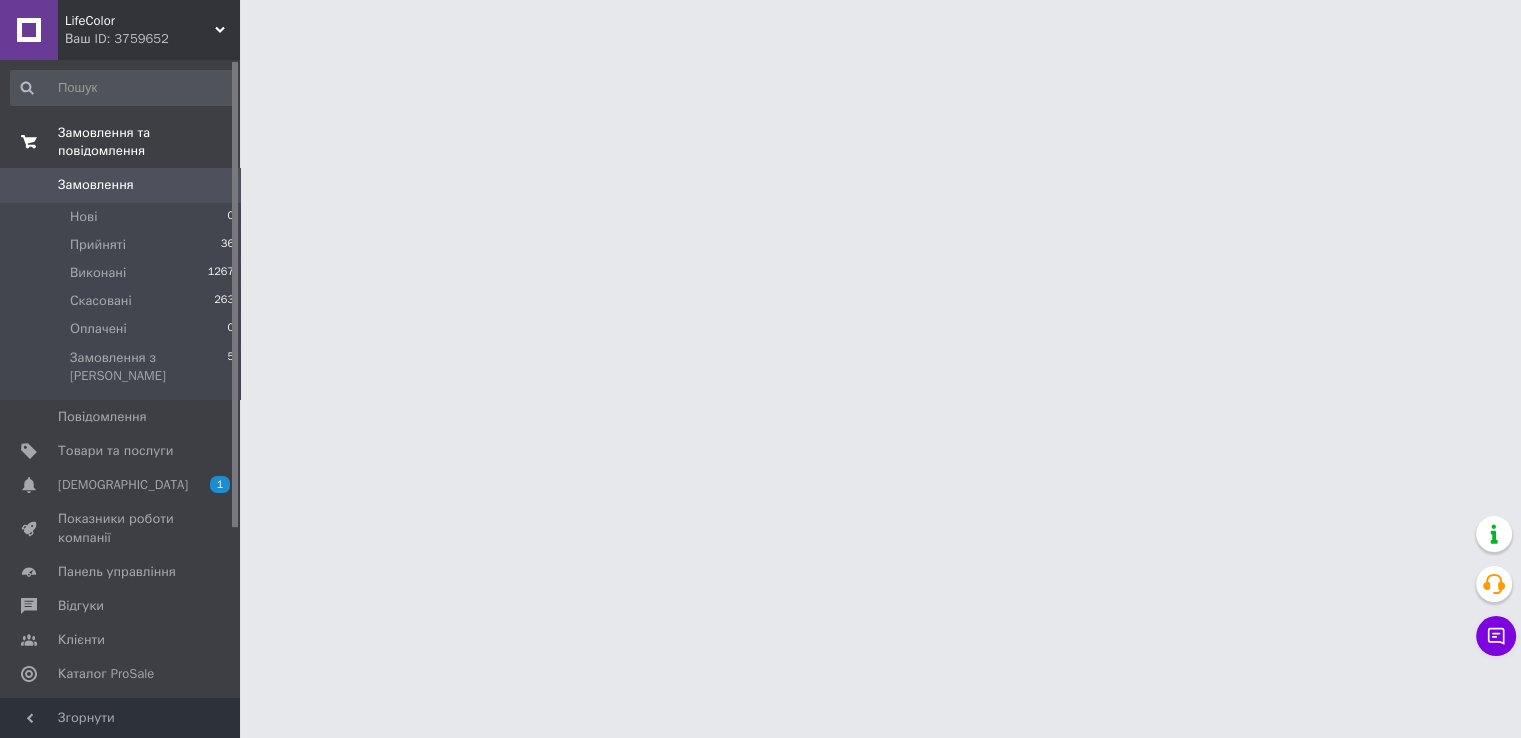 scroll, scrollTop: 0, scrollLeft: 0, axis: both 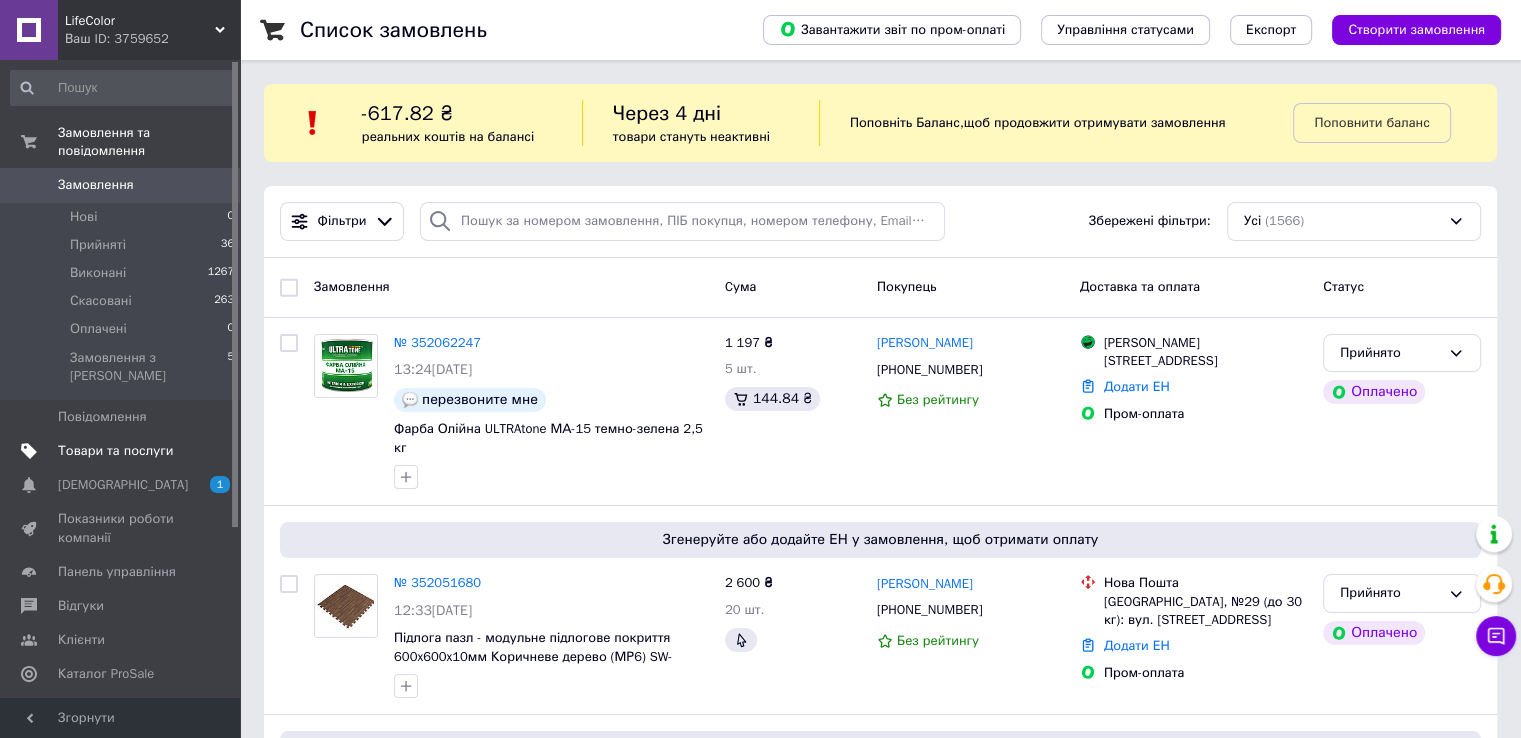 click on "Товари та послуги" at bounding box center (115, 451) 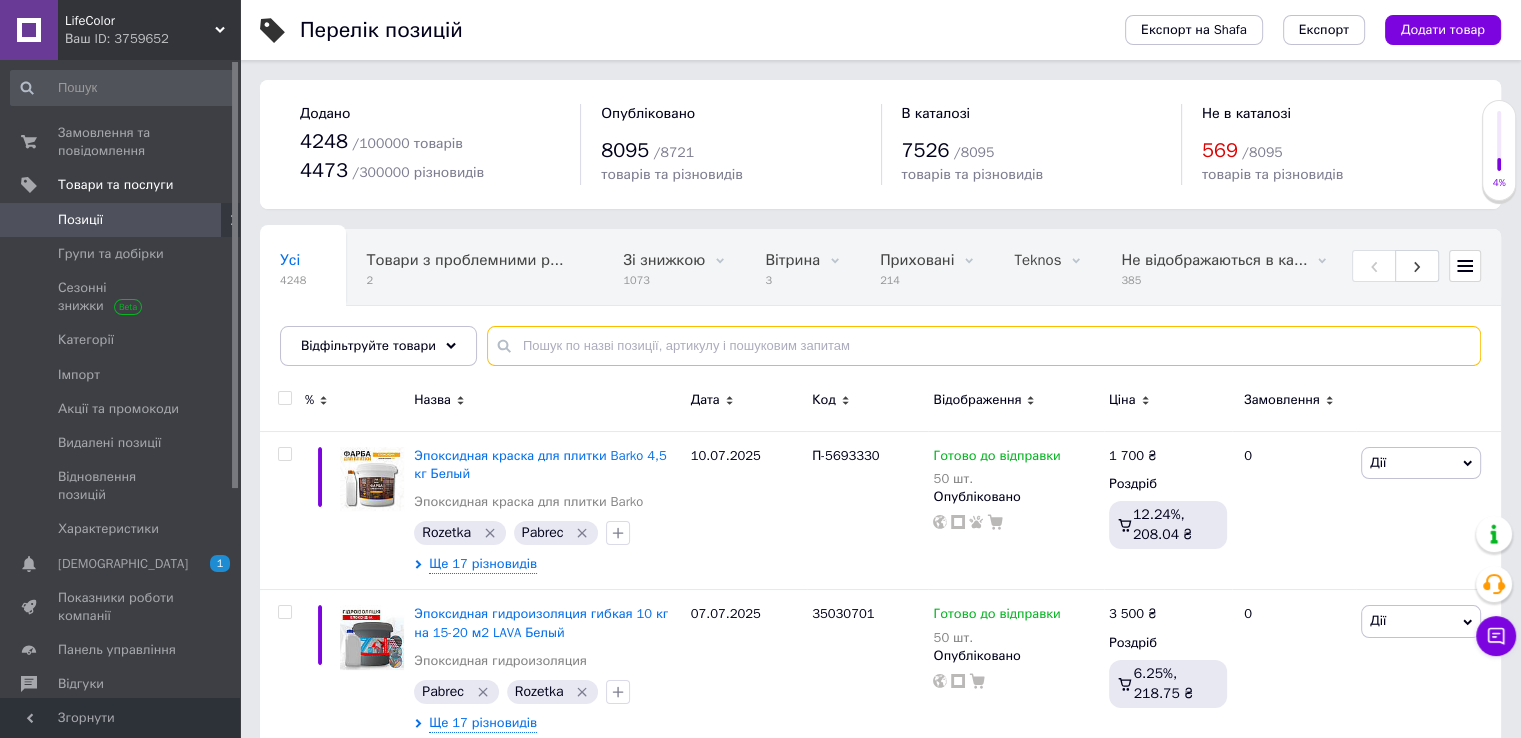 click at bounding box center (984, 346) 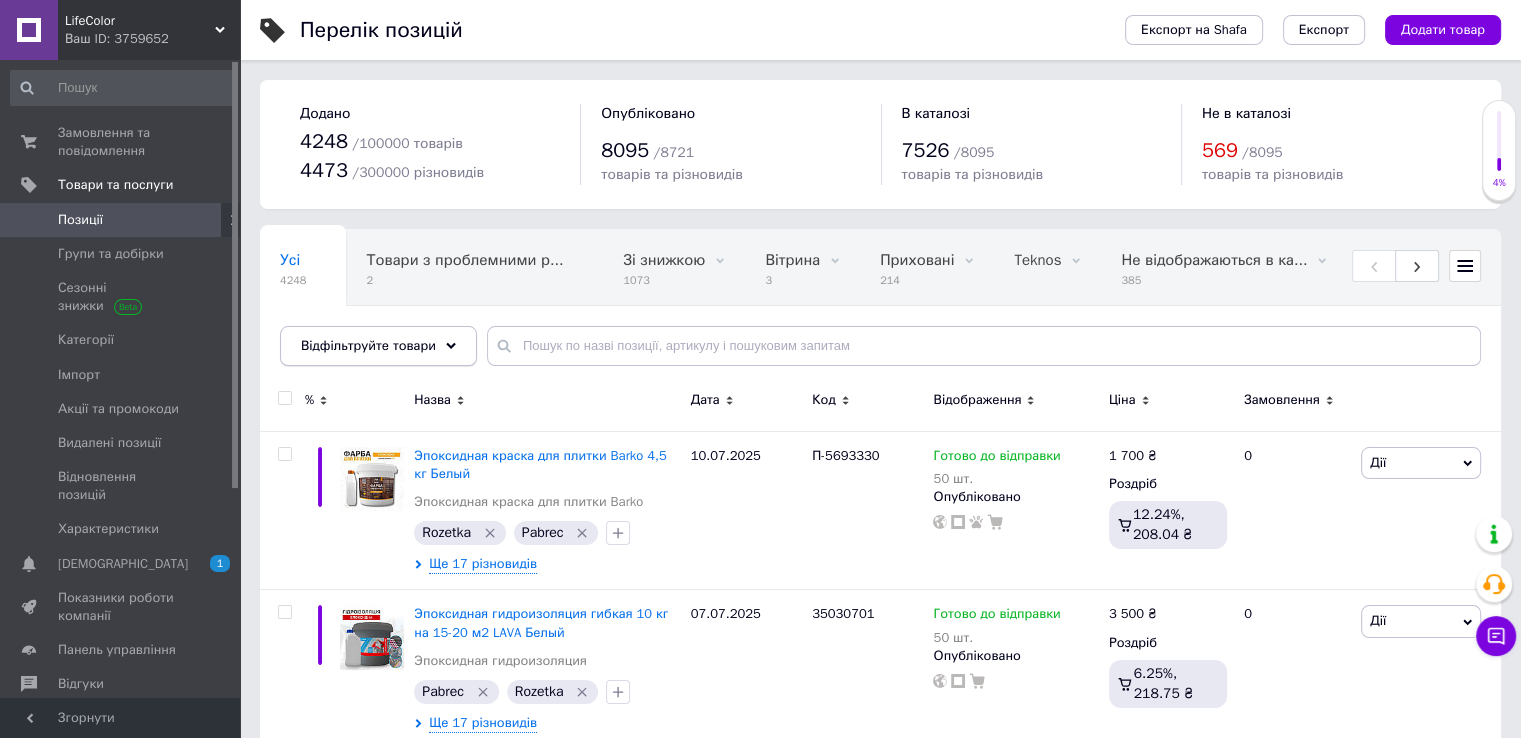 click on "Відфільтруйте товари" at bounding box center (378, 346) 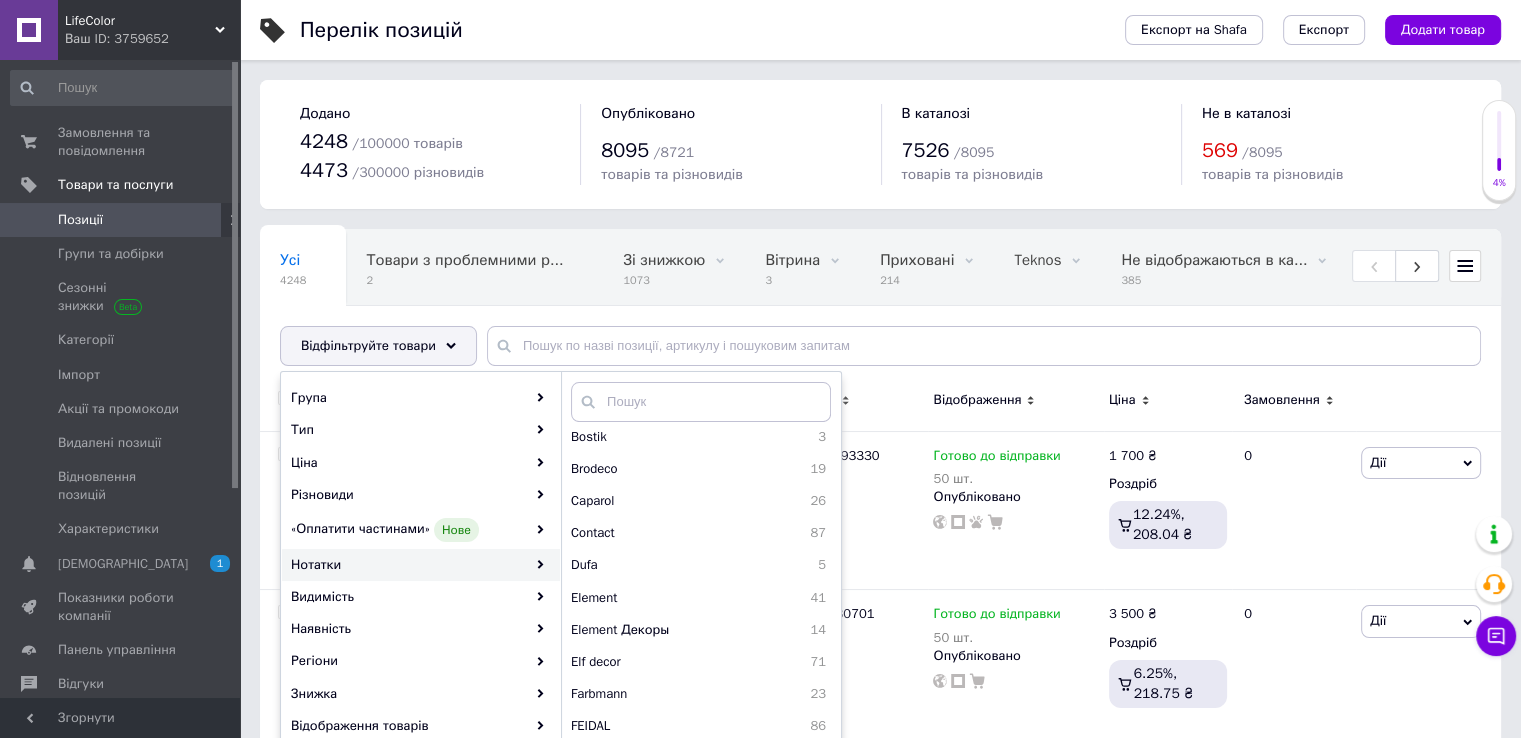 scroll, scrollTop: 259, scrollLeft: 0, axis: vertical 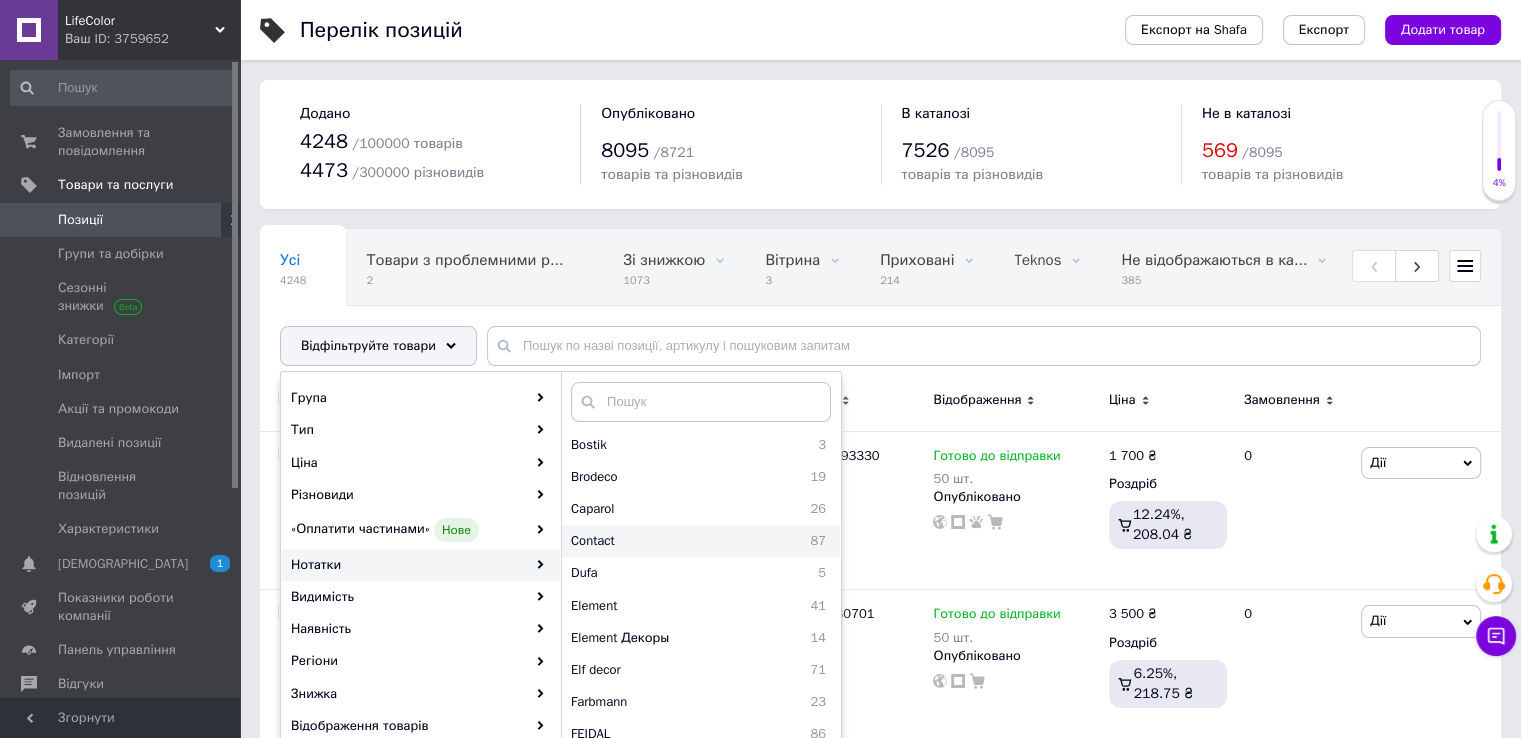 click on "Contact" at bounding box center [651, 541] 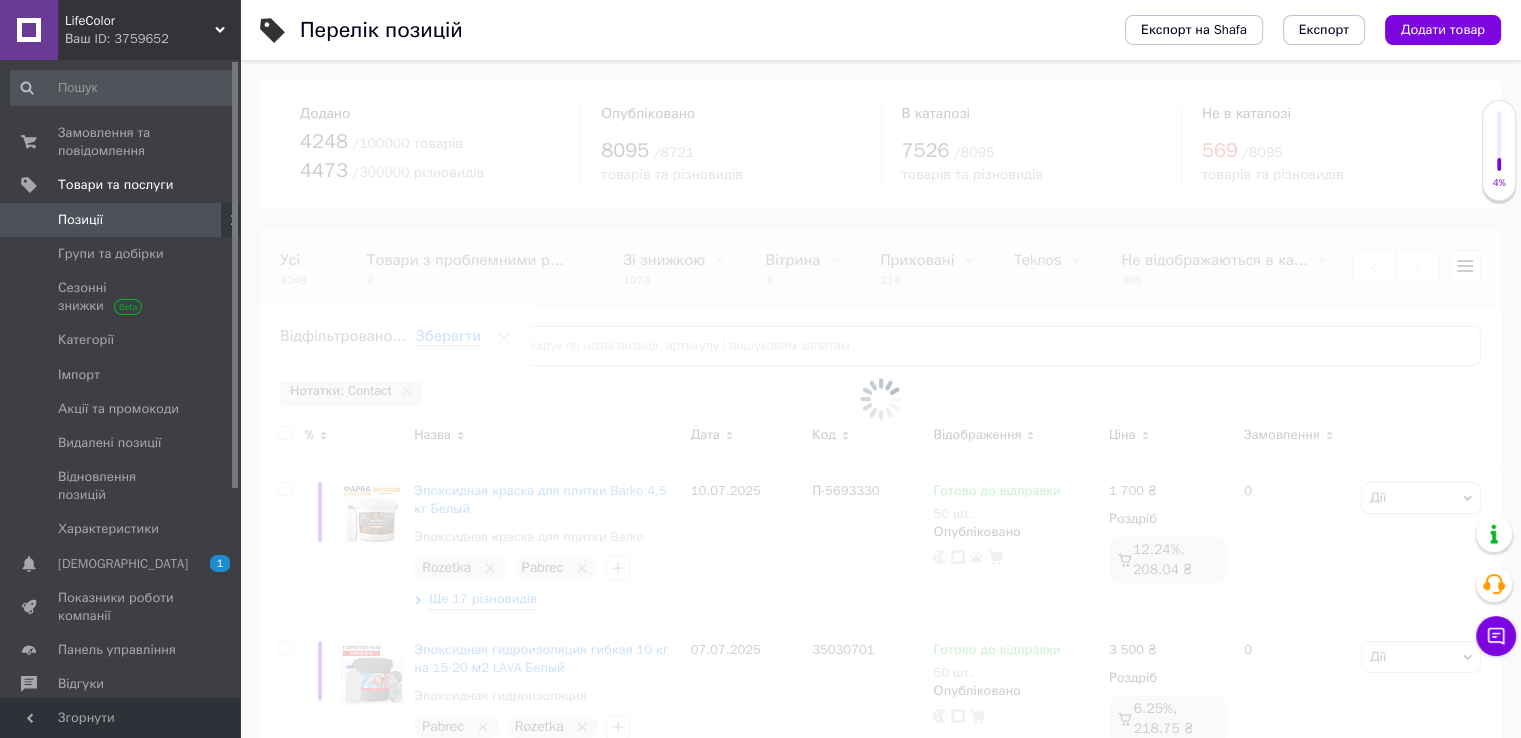 scroll, scrollTop: 0, scrollLeft: 513, axis: horizontal 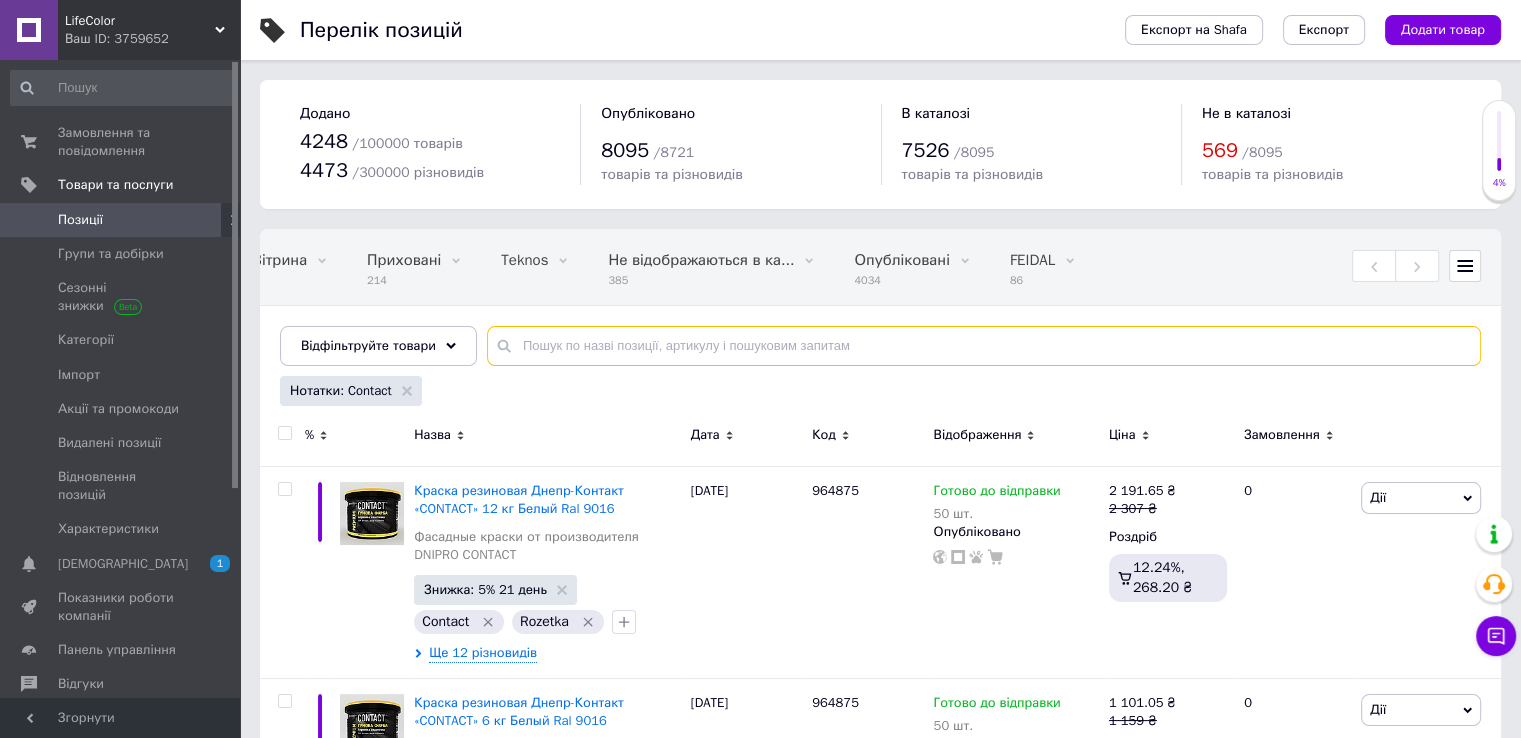 click at bounding box center [984, 346] 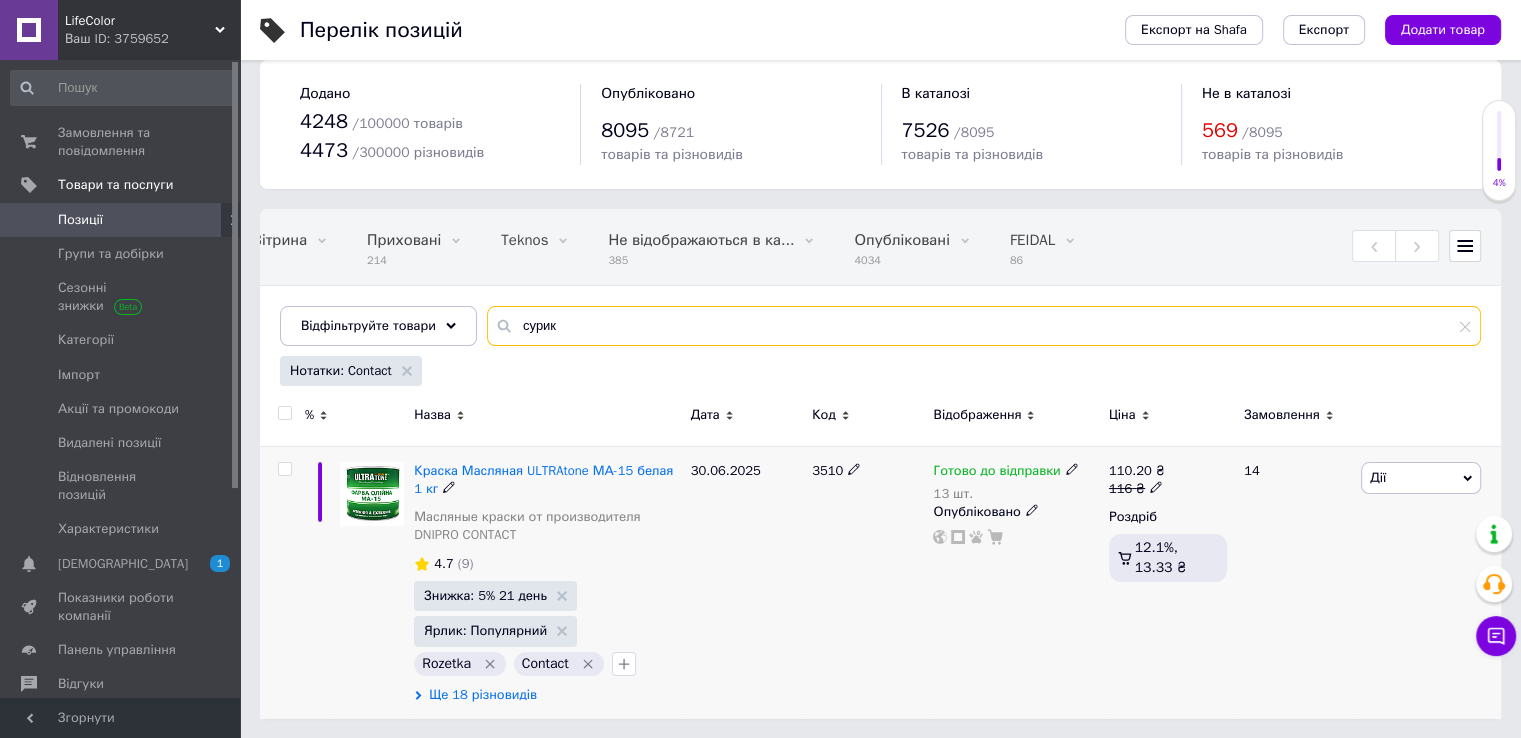 scroll, scrollTop: 20, scrollLeft: 0, axis: vertical 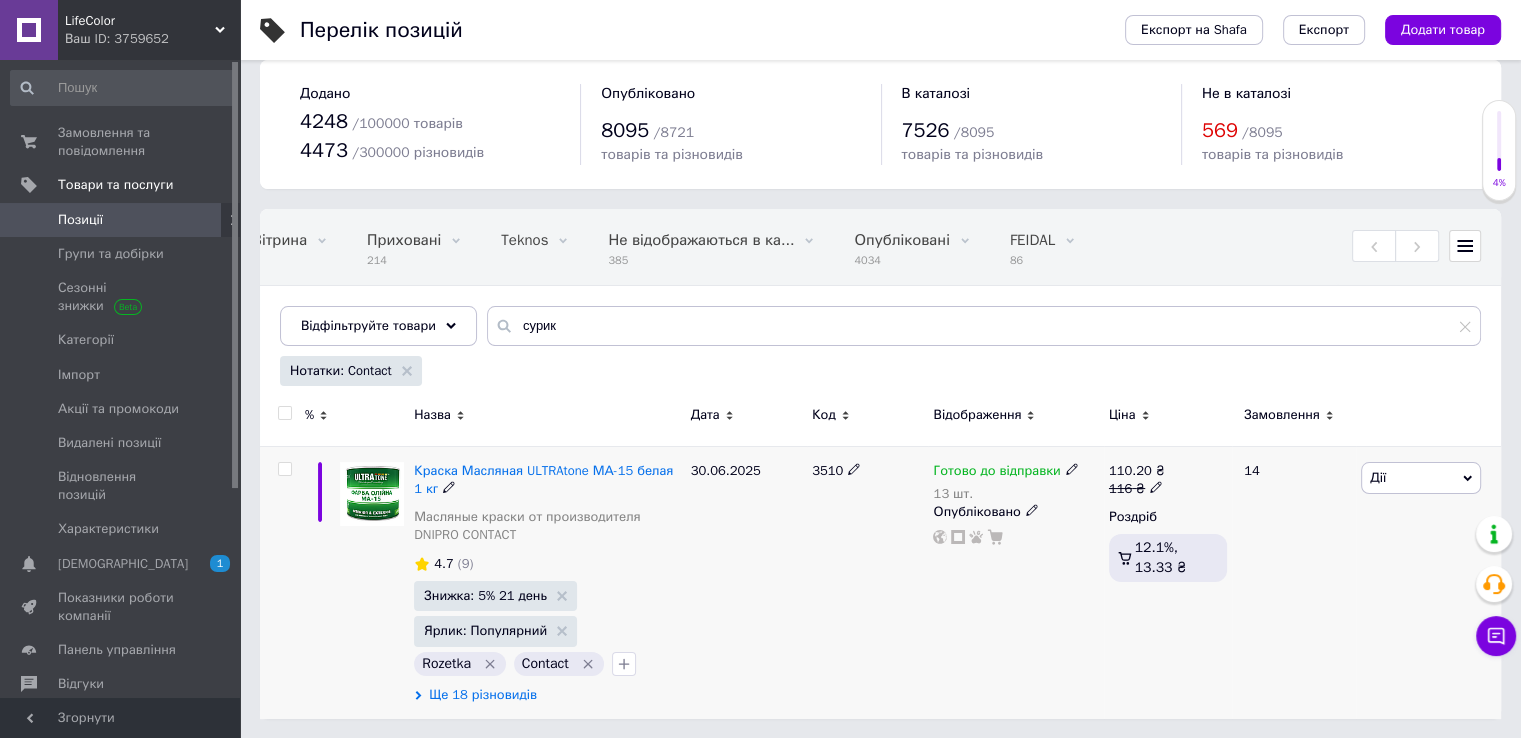 click on "Ще 18 різновидів" at bounding box center [483, 695] 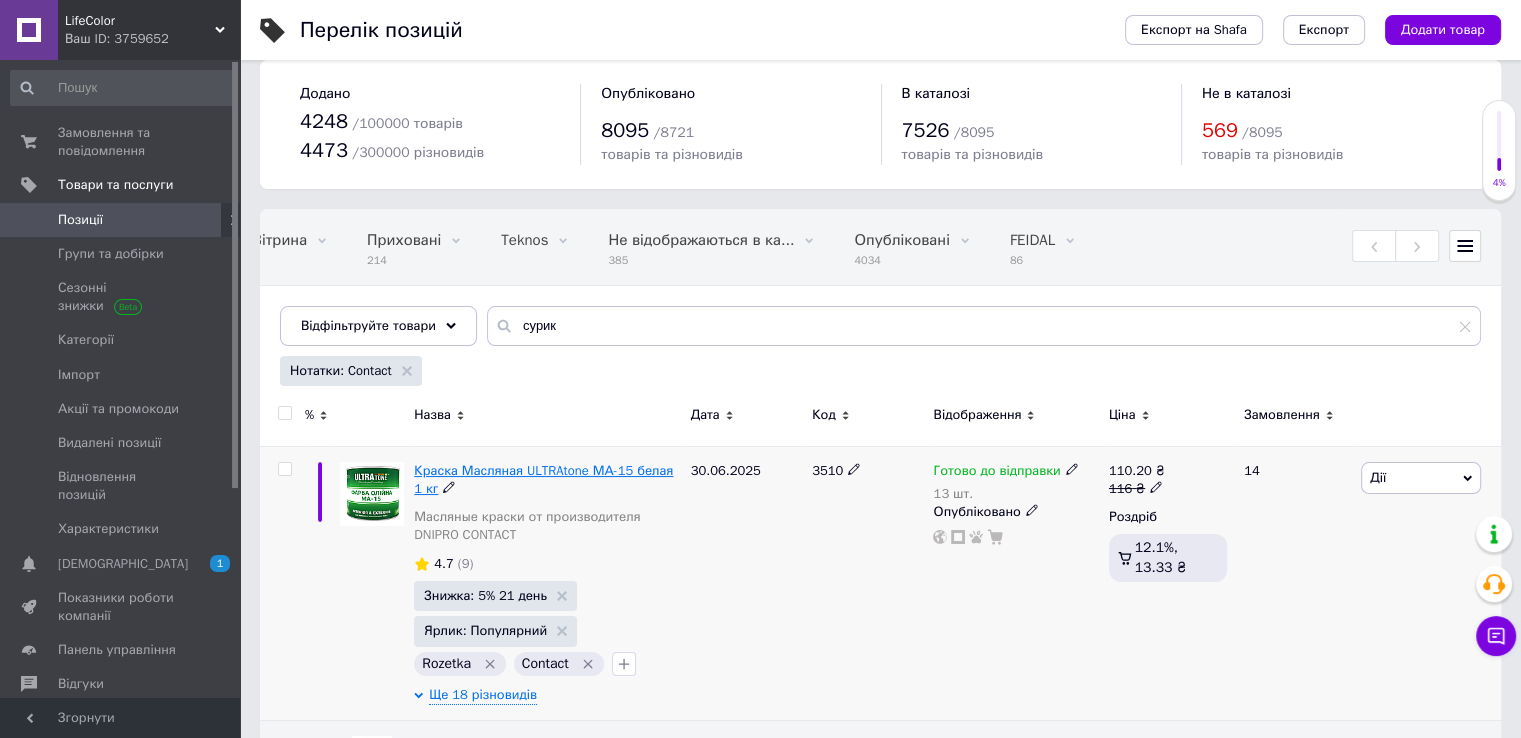 click on "Краска Масляная ULTRAtone МА-15 белая 1 кг" at bounding box center (543, 479) 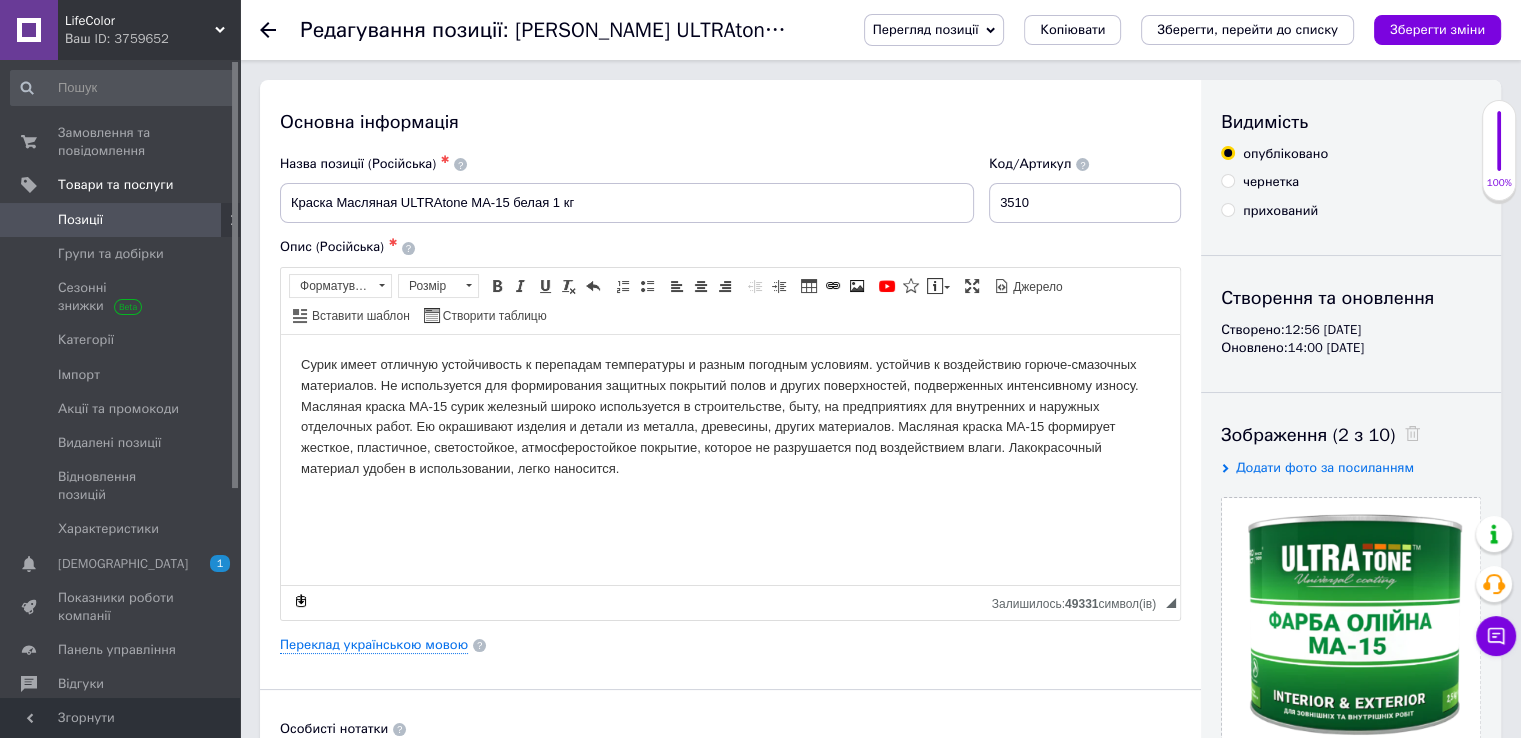 scroll, scrollTop: 0, scrollLeft: 0, axis: both 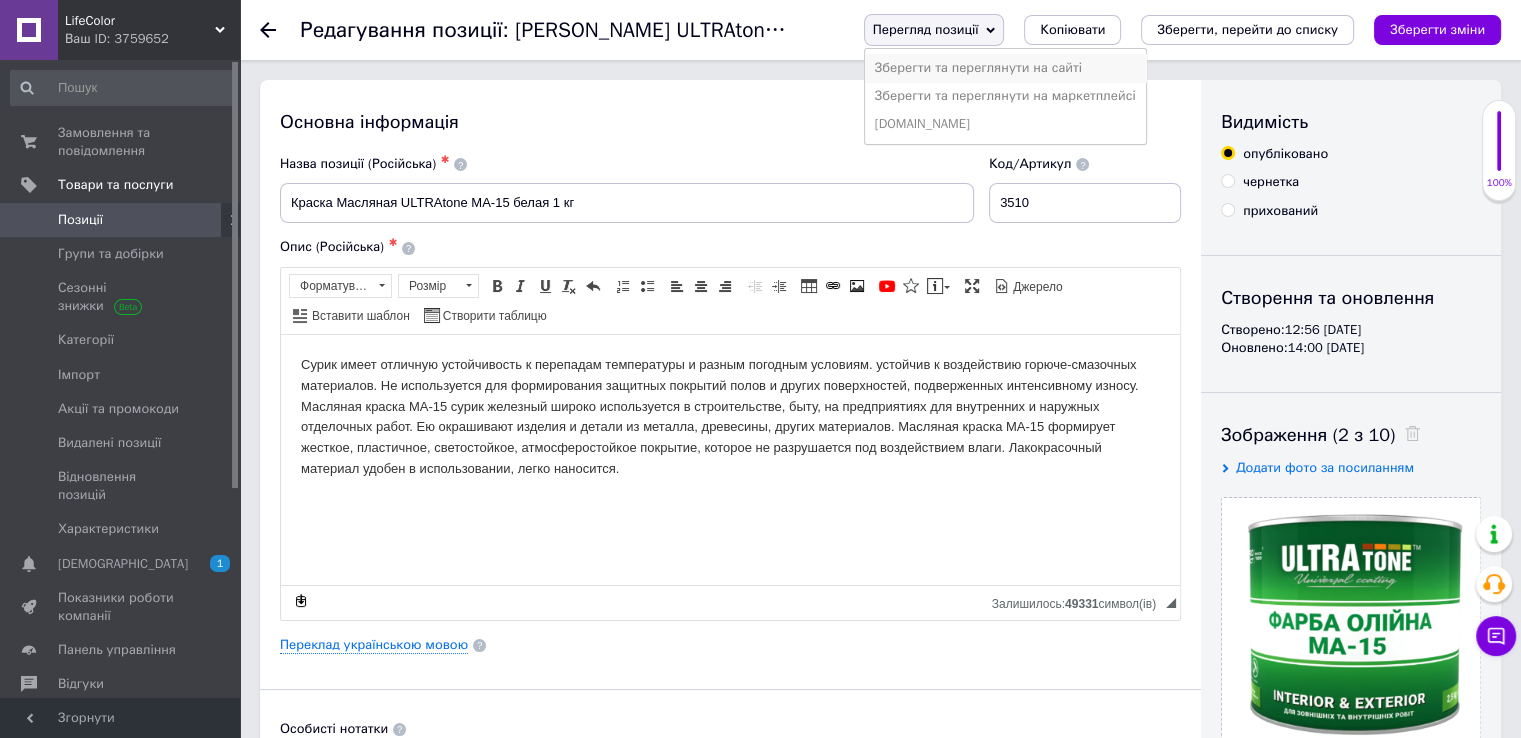 click on "Зберегти та переглянути на сайті" at bounding box center (1005, 68) 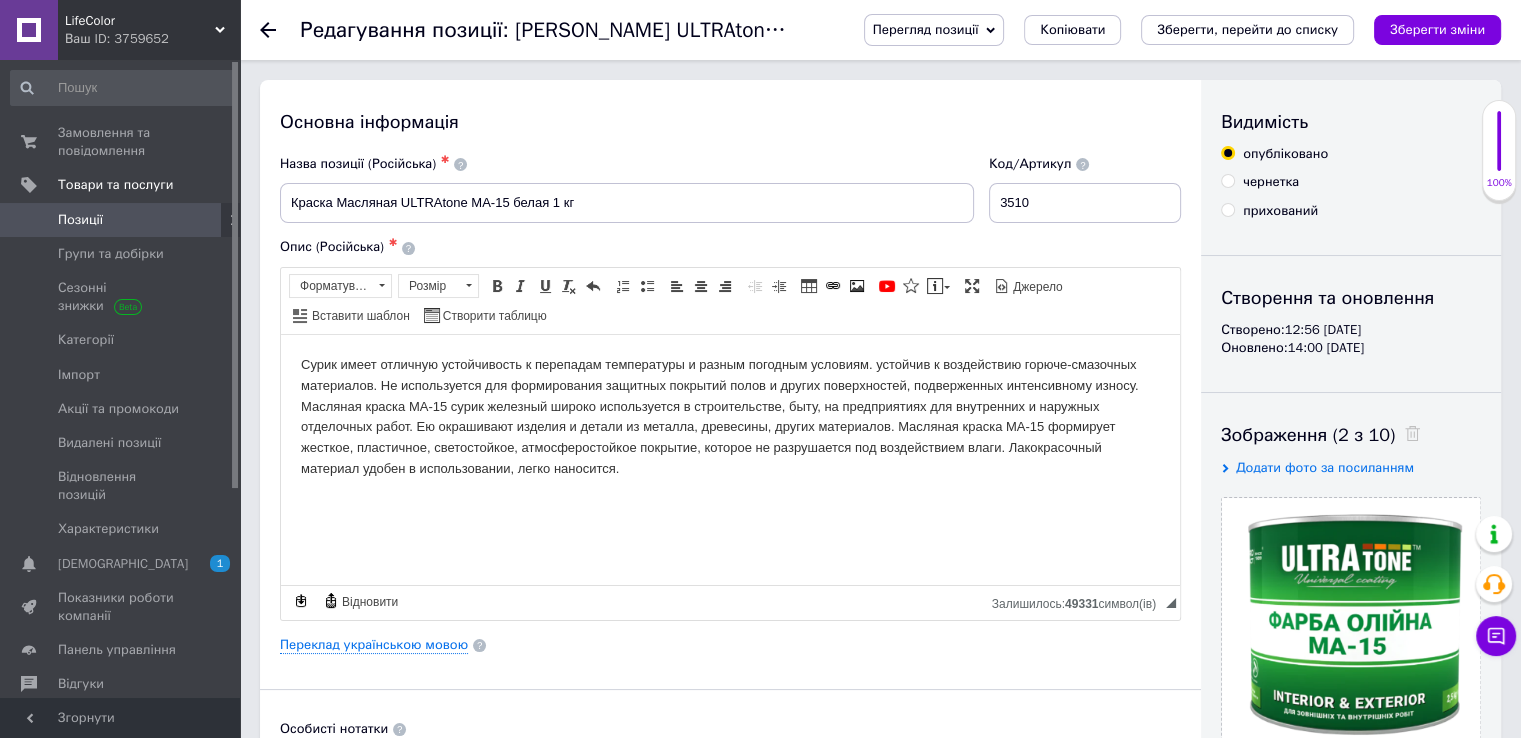 click 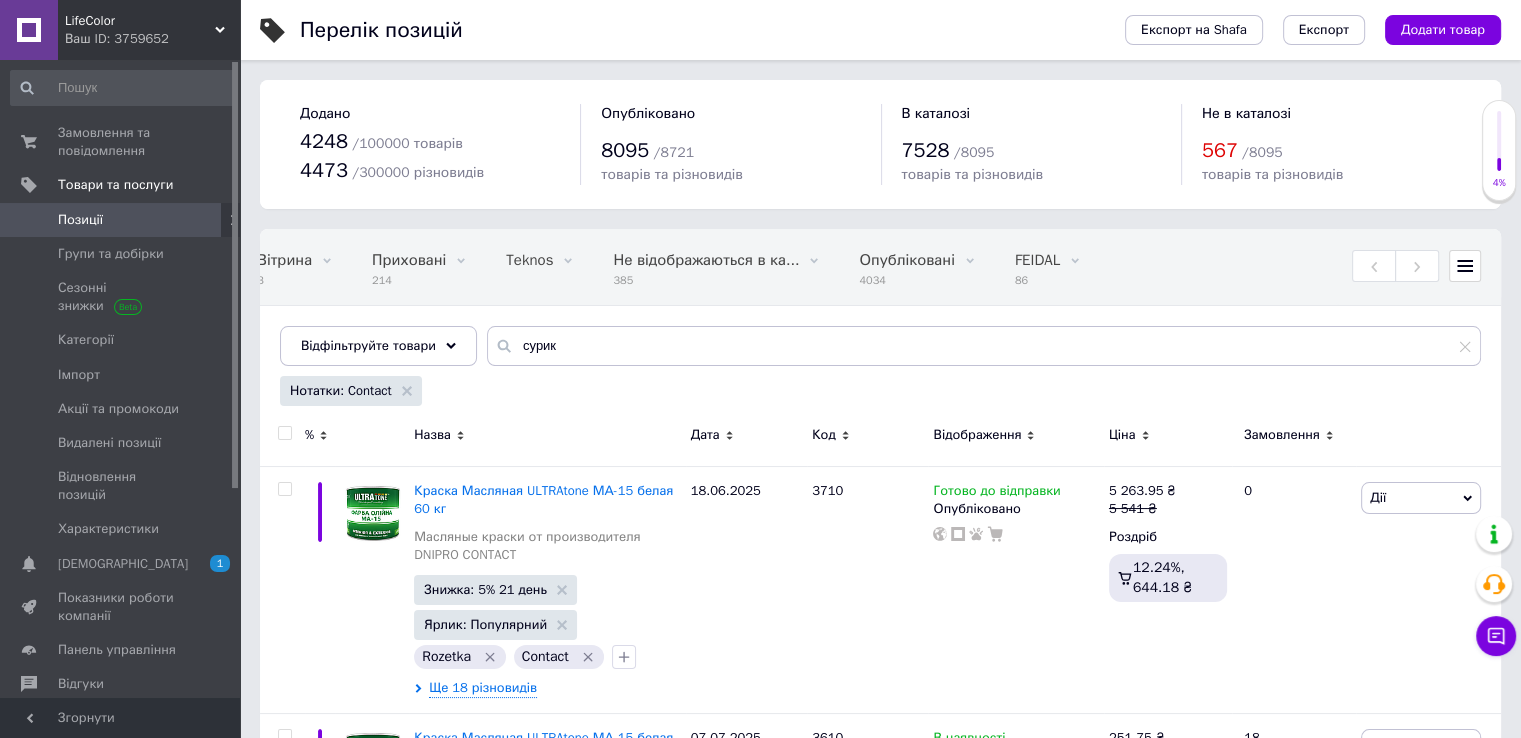 scroll, scrollTop: 0, scrollLeft: 513, axis: horizontal 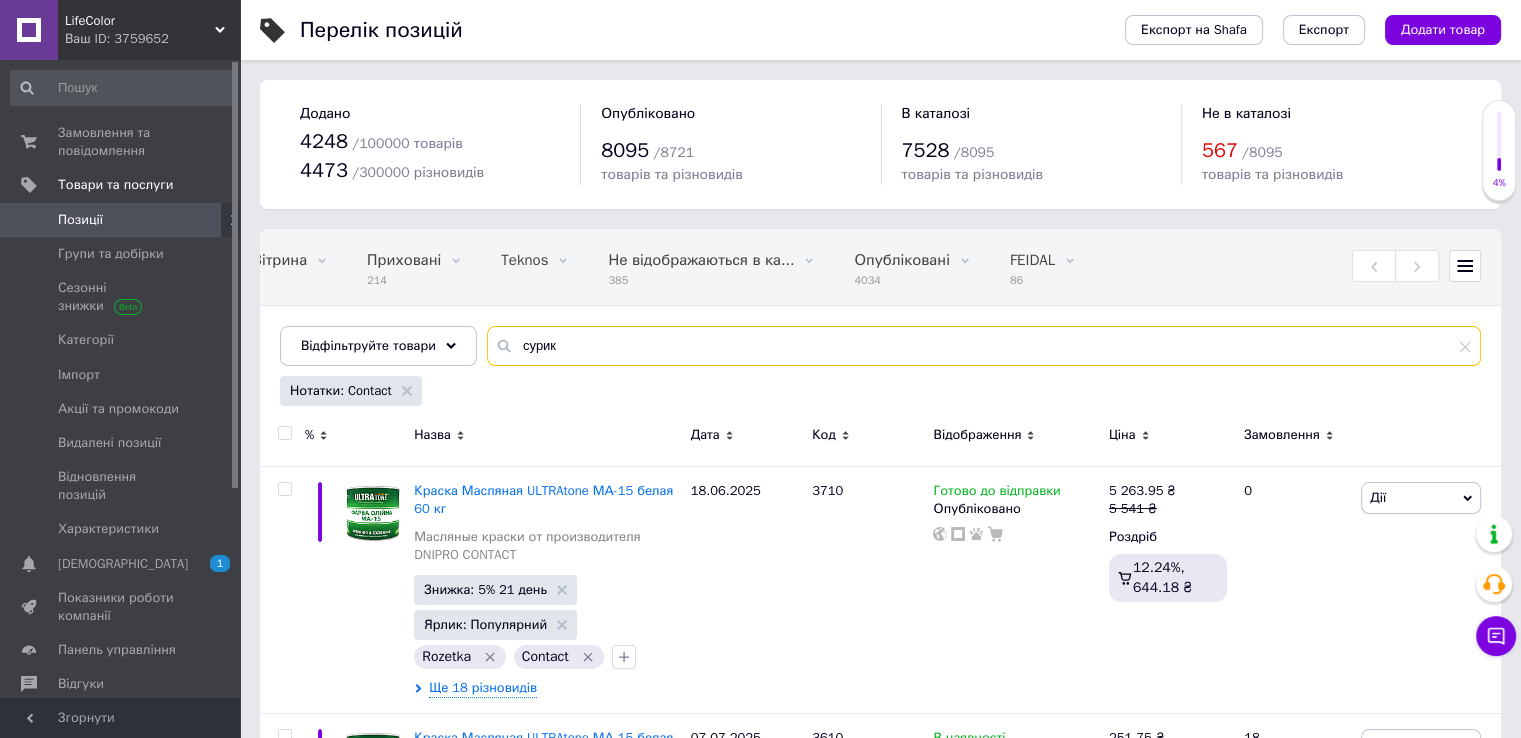 click on "сурик" at bounding box center [984, 346] 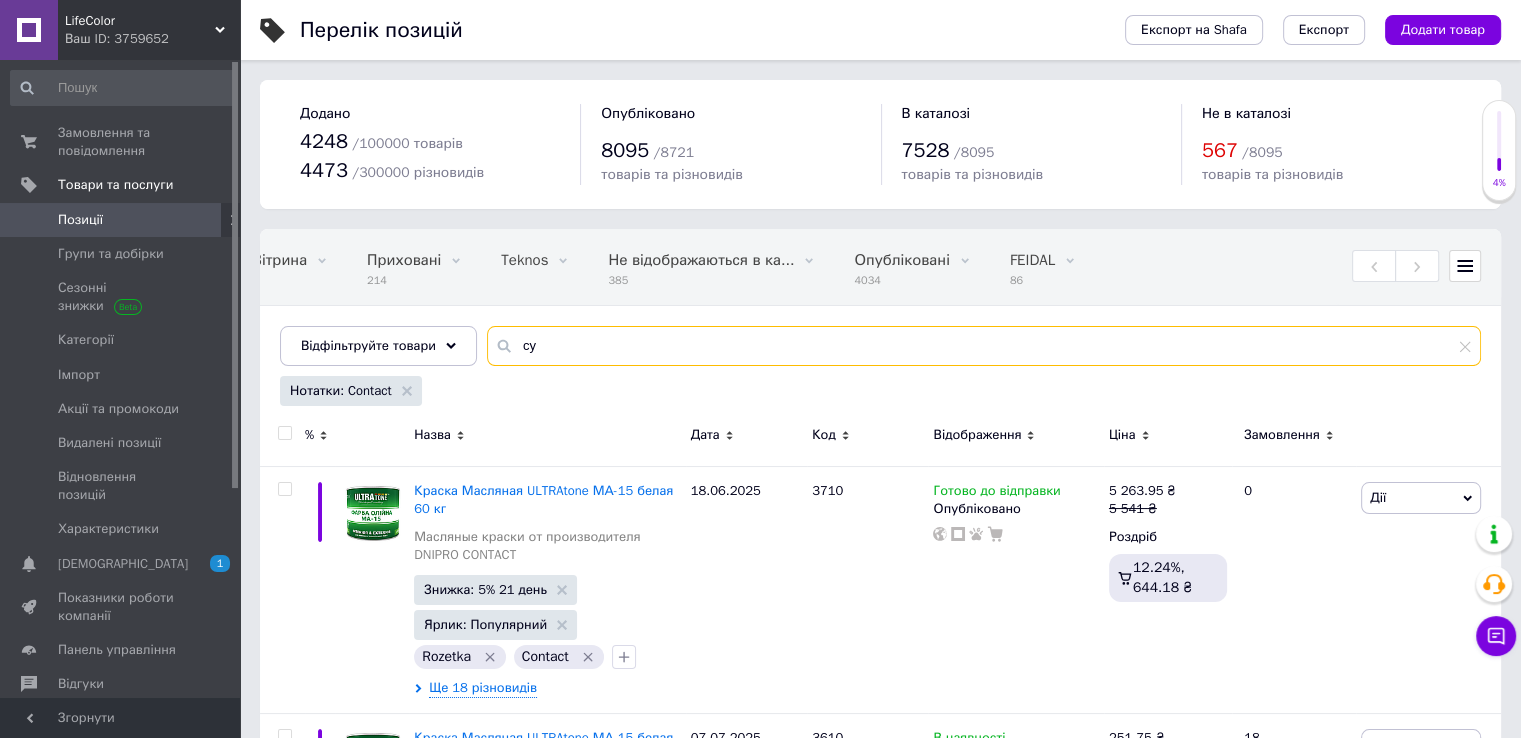 type on "с" 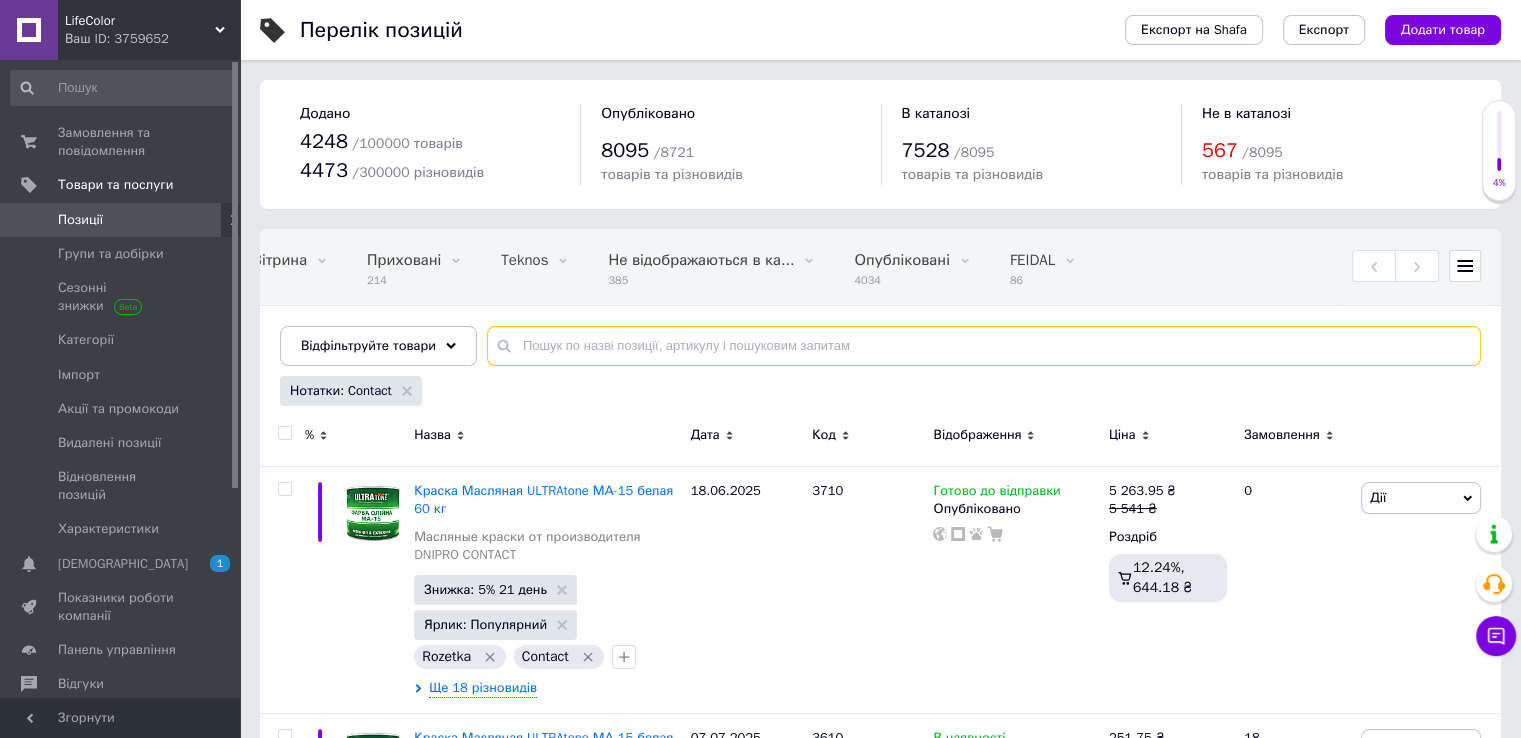 type 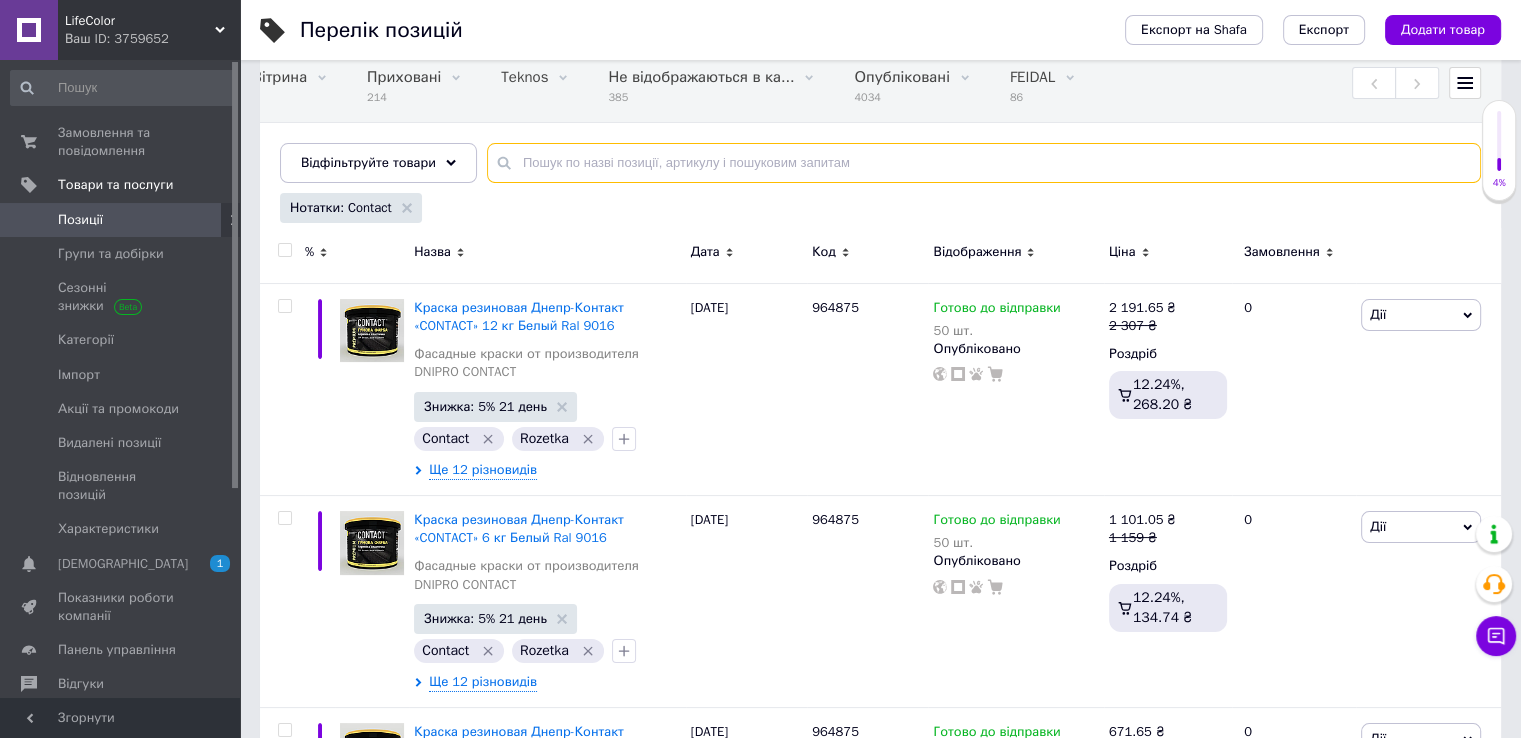 scroll, scrollTop: 200, scrollLeft: 0, axis: vertical 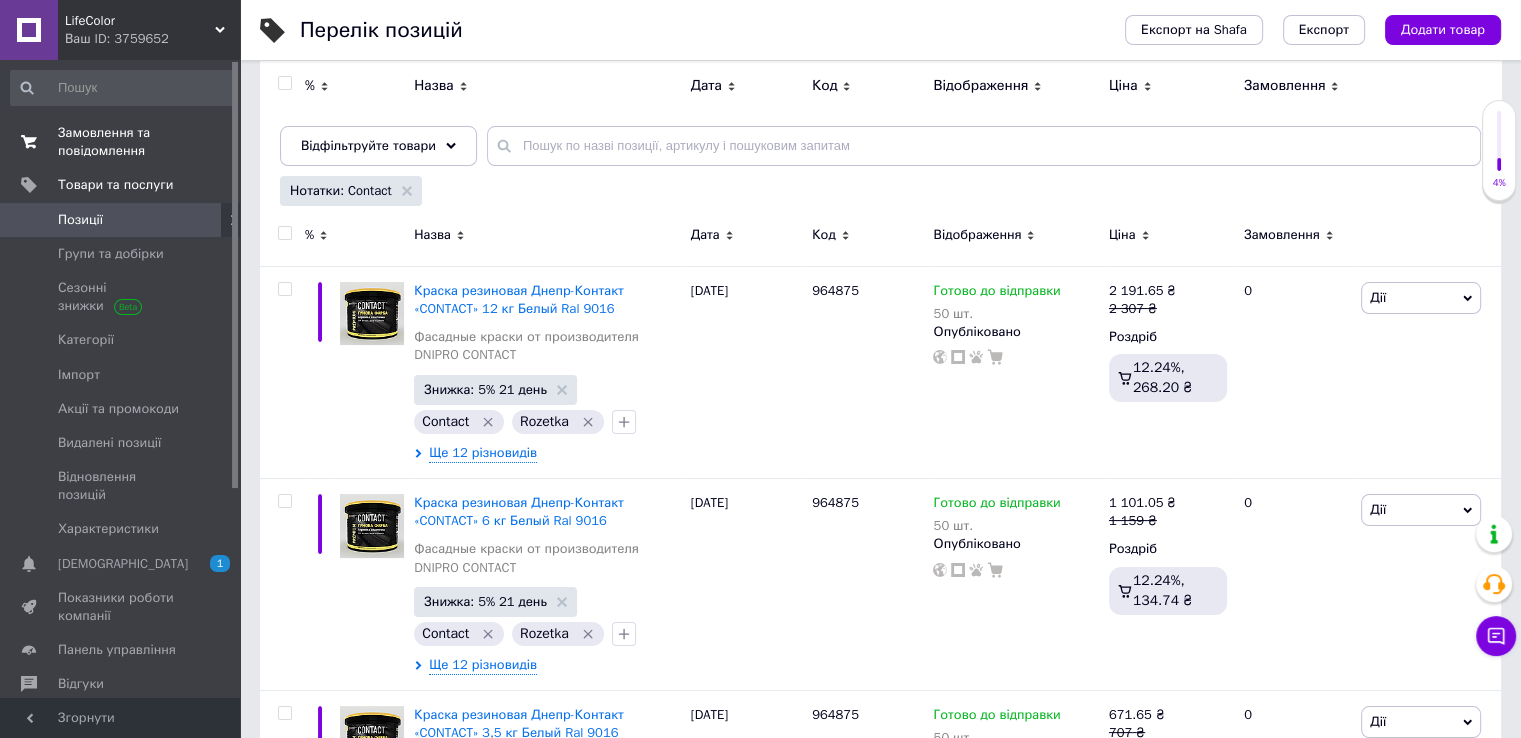 click on "Замовлення та повідомлення" at bounding box center [121, 142] 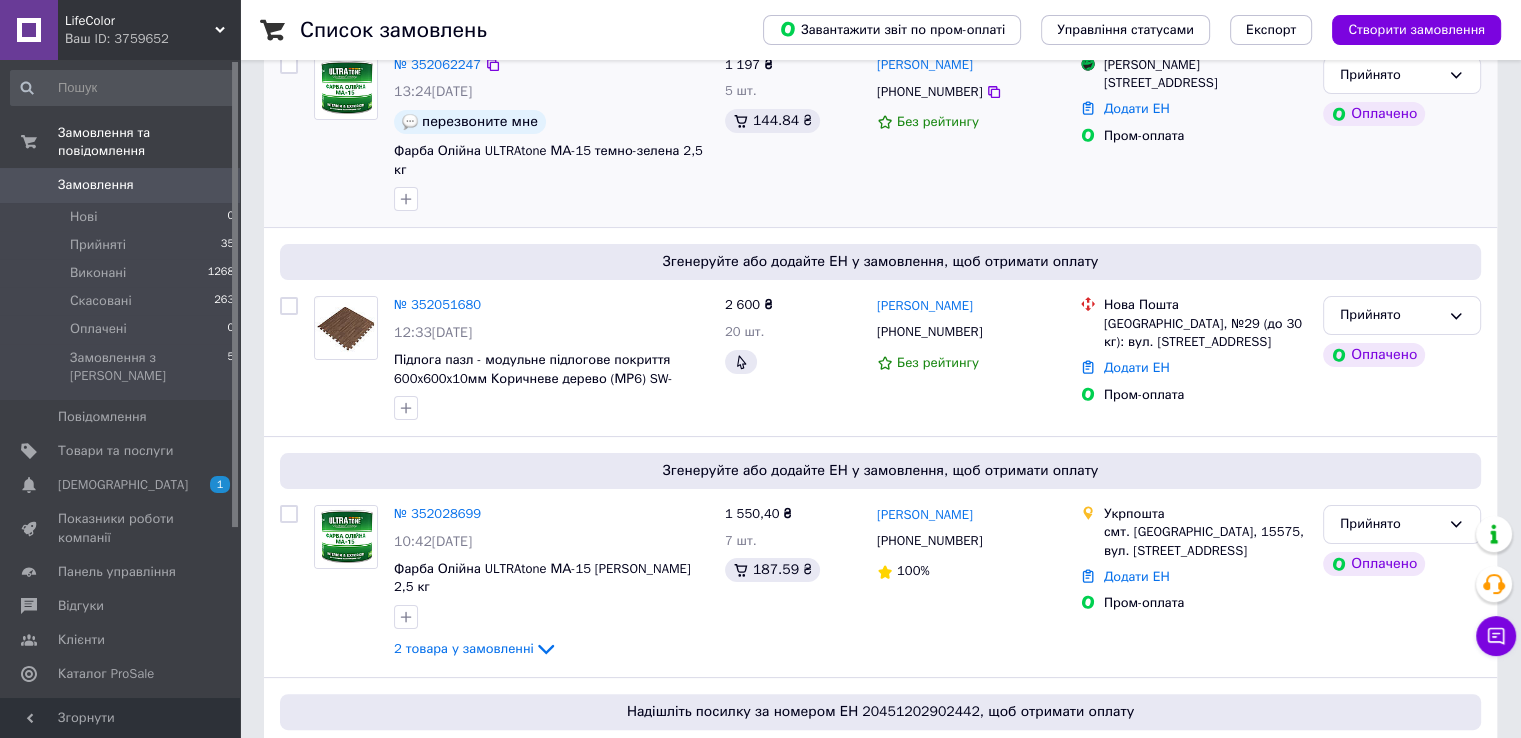 scroll, scrollTop: 300, scrollLeft: 0, axis: vertical 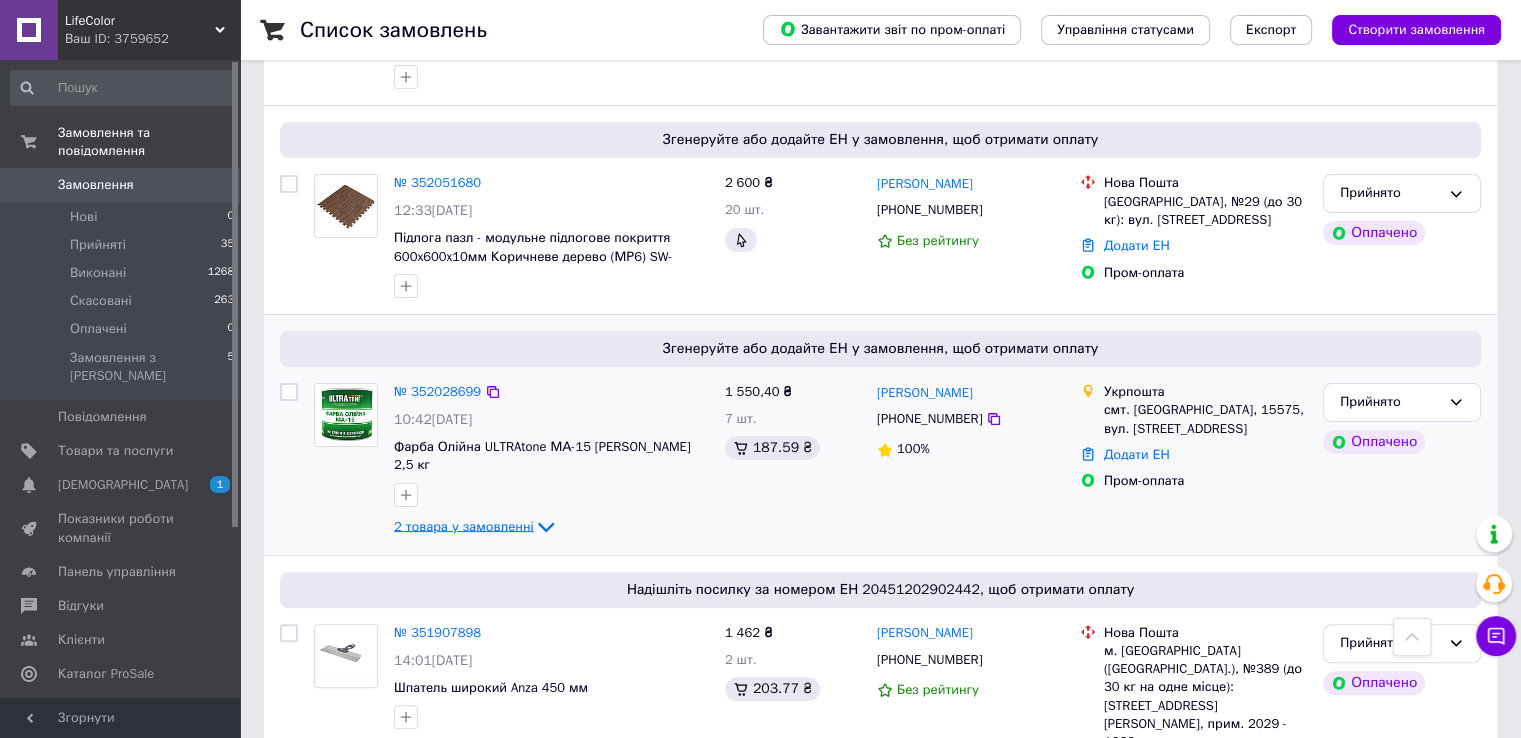click on "2 товара у замовленні" at bounding box center (464, 526) 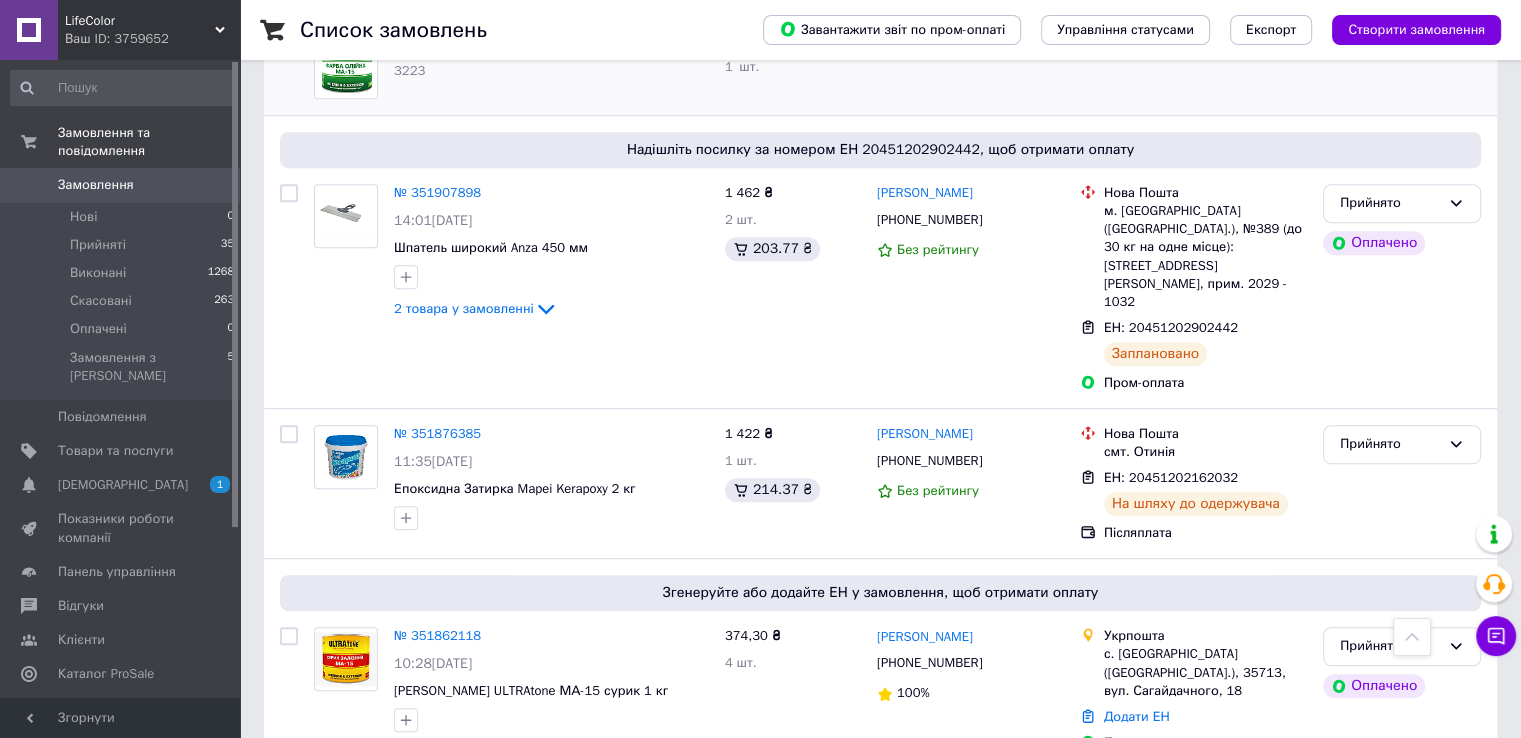 scroll, scrollTop: 1100, scrollLeft: 0, axis: vertical 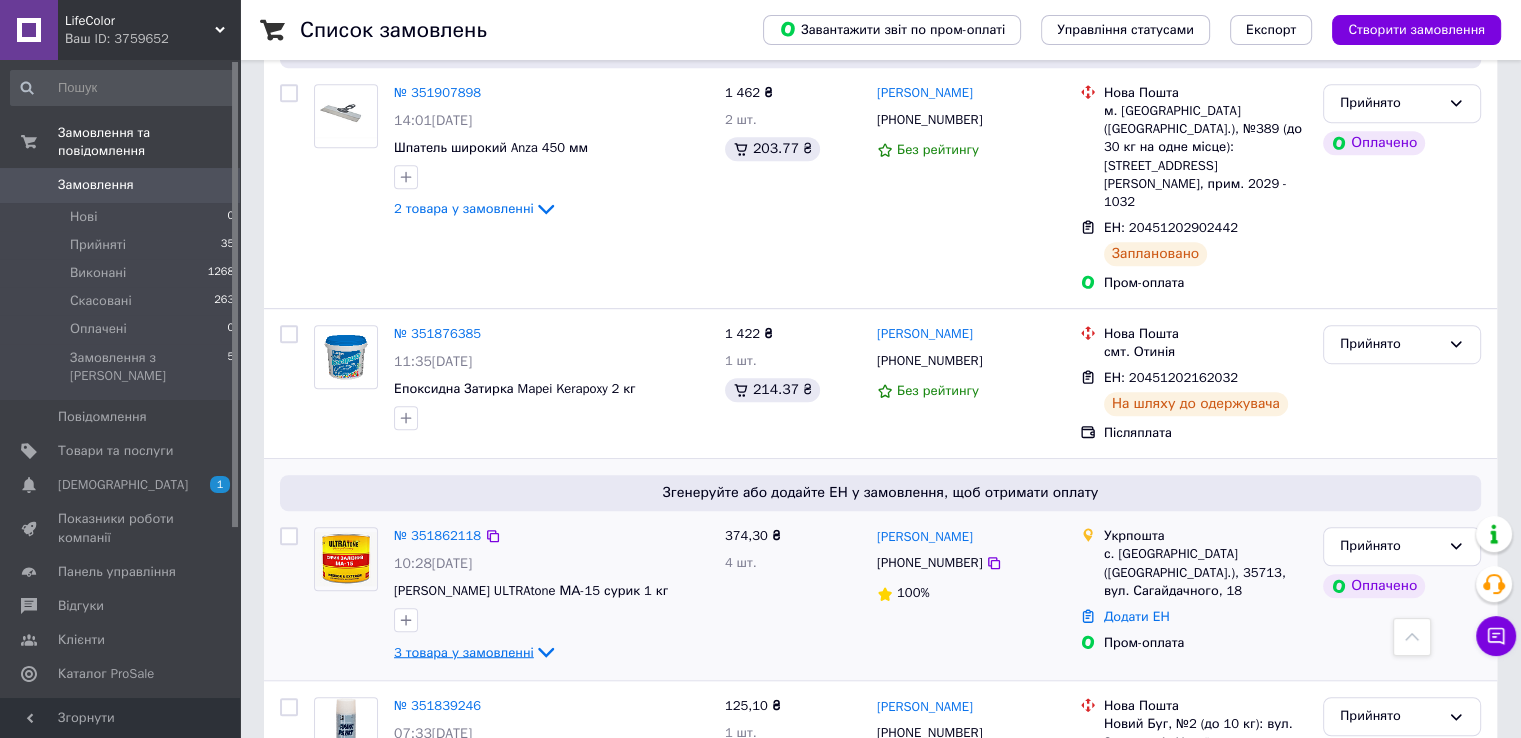 click on "3 товара у замовленні" at bounding box center [464, 651] 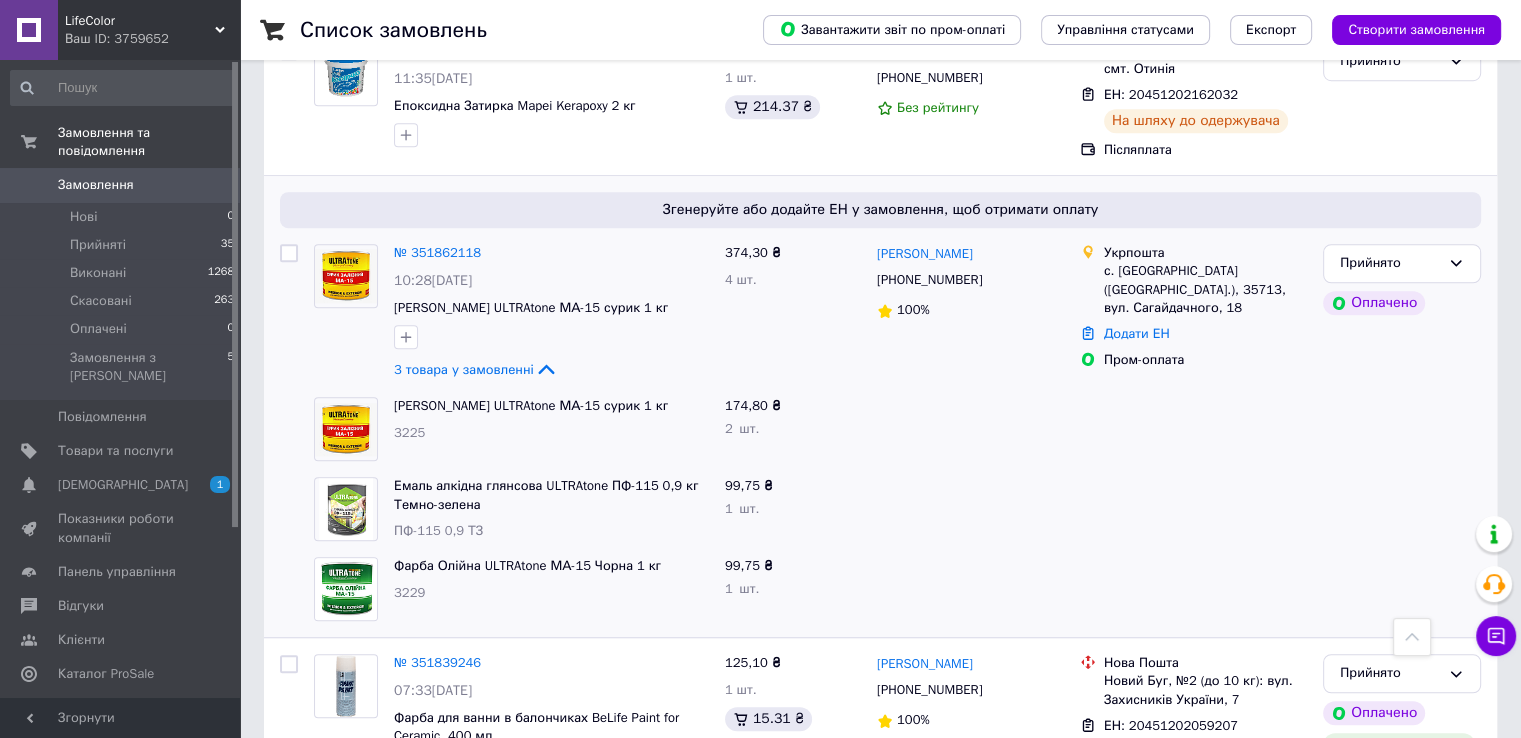 scroll, scrollTop: 1400, scrollLeft: 0, axis: vertical 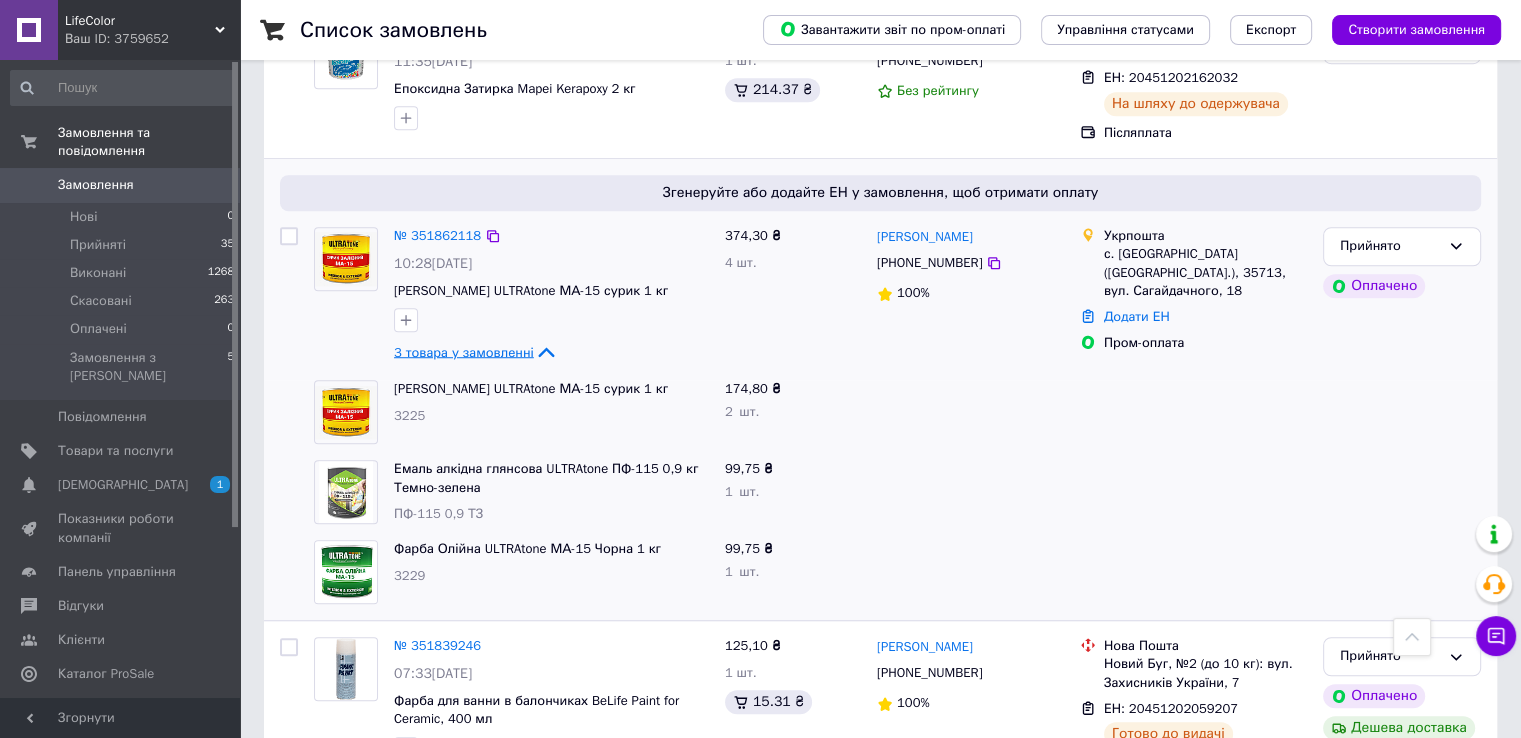click on "3 товара у замовленні" at bounding box center (464, 351) 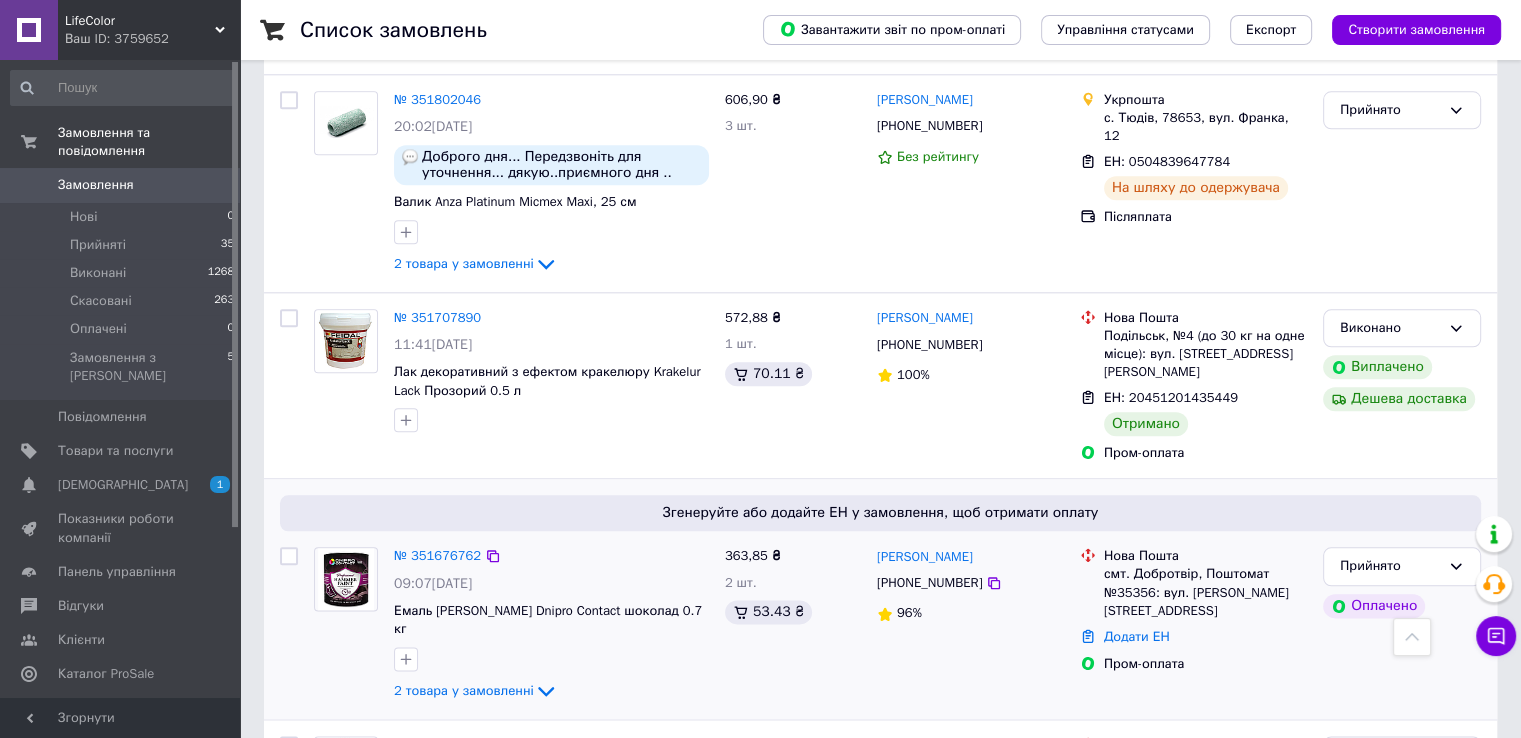 scroll, scrollTop: 2400, scrollLeft: 0, axis: vertical 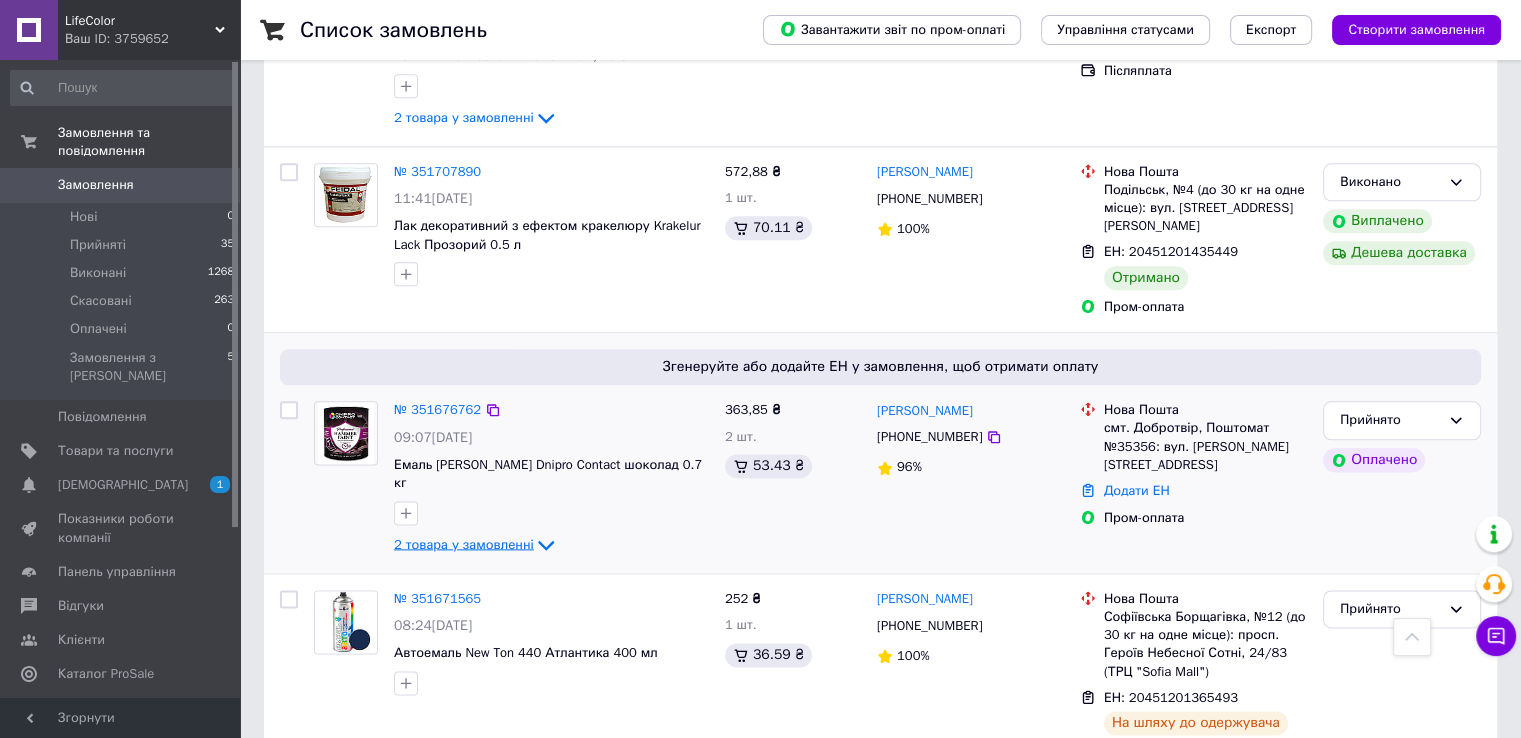 click on "2 товара у замовленні" at bounding box center [464, 544] 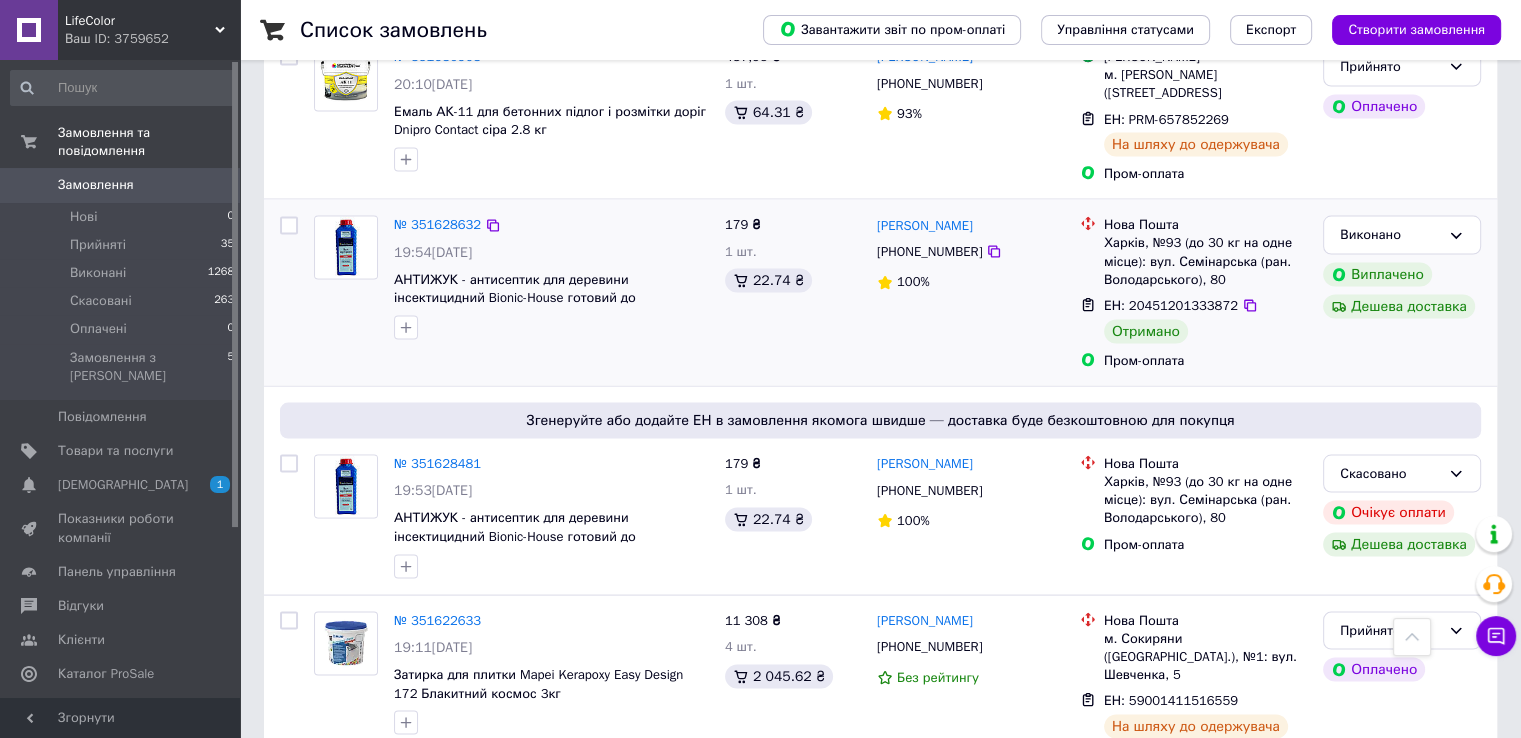 scroll, scrollTop: 3864, scrollLeft: 0, axis: vertical 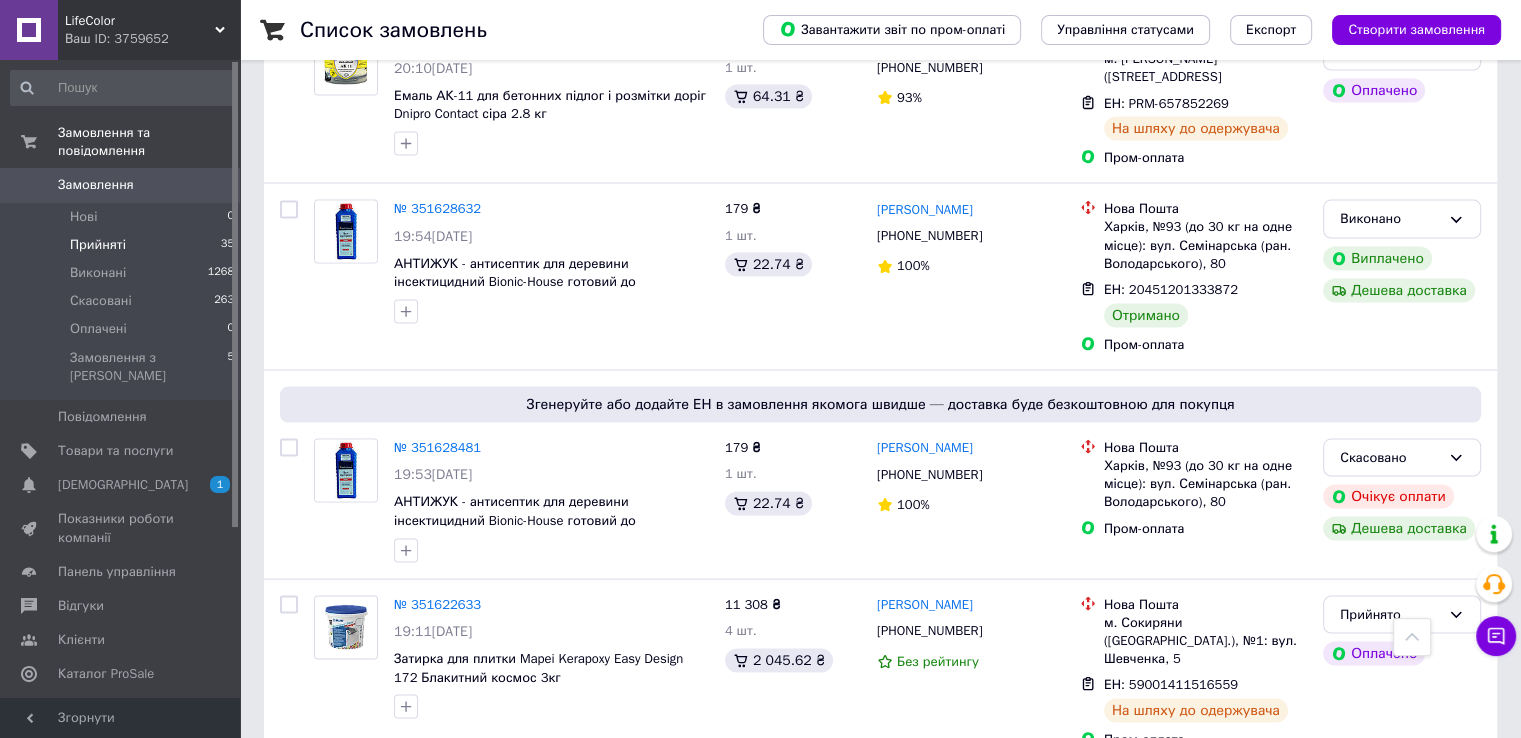 click on "Прийняті" at bounding box center (98, 245) 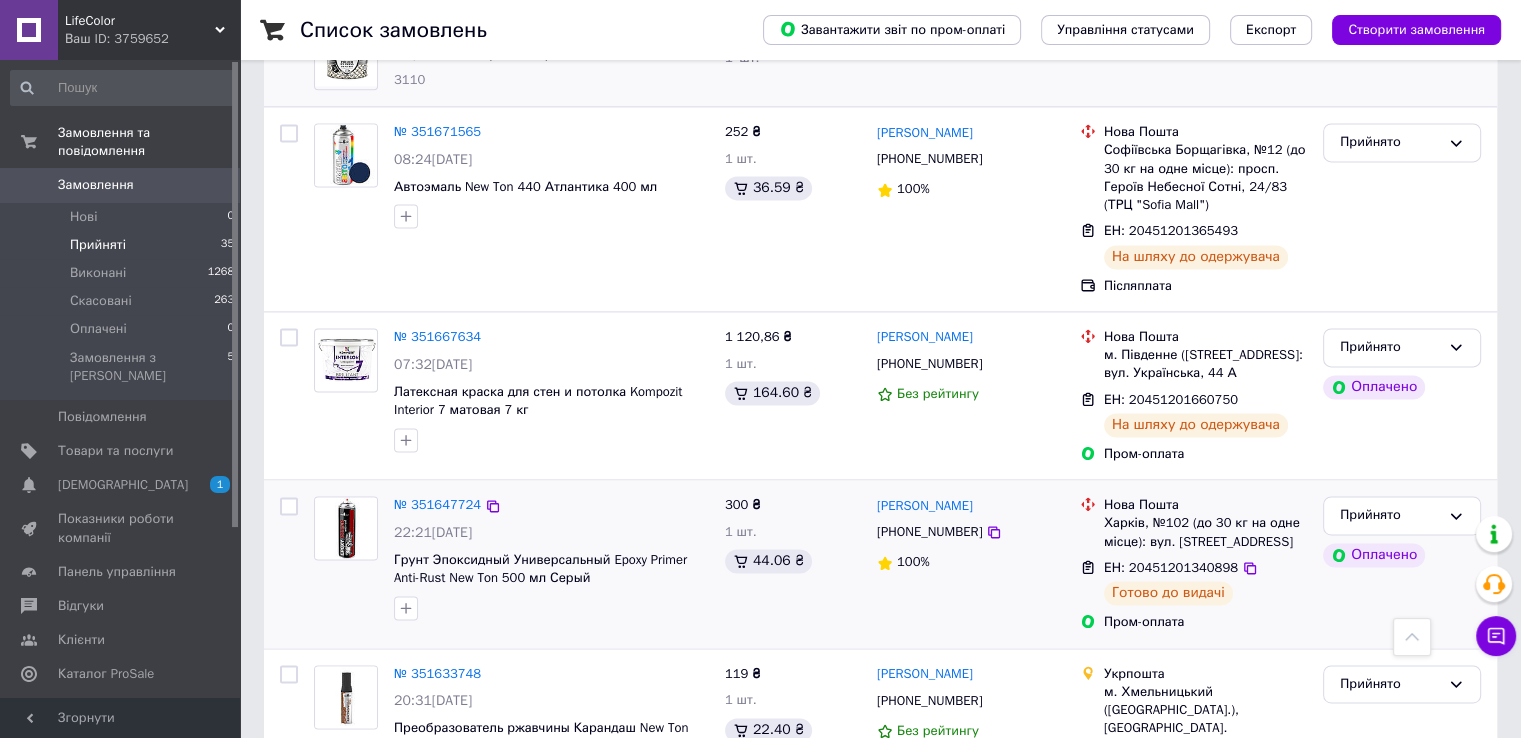 scroll, scrollTop: 2800, scrollLeft: 0, axis: vertical 